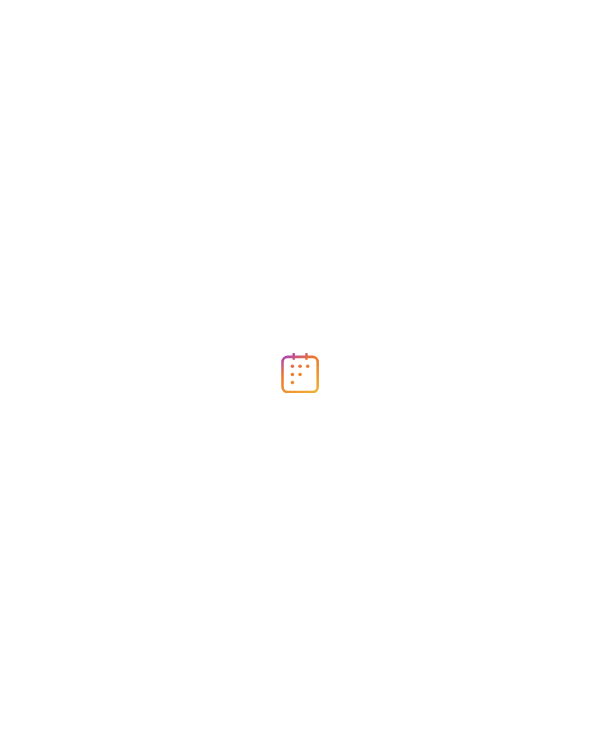scroll, scrollTop: 0, scrollLeft: 0, axis: both 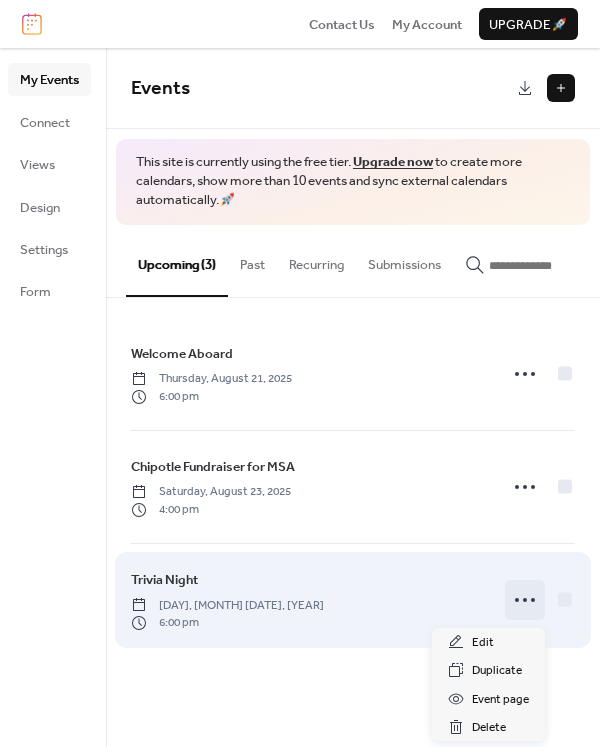 click 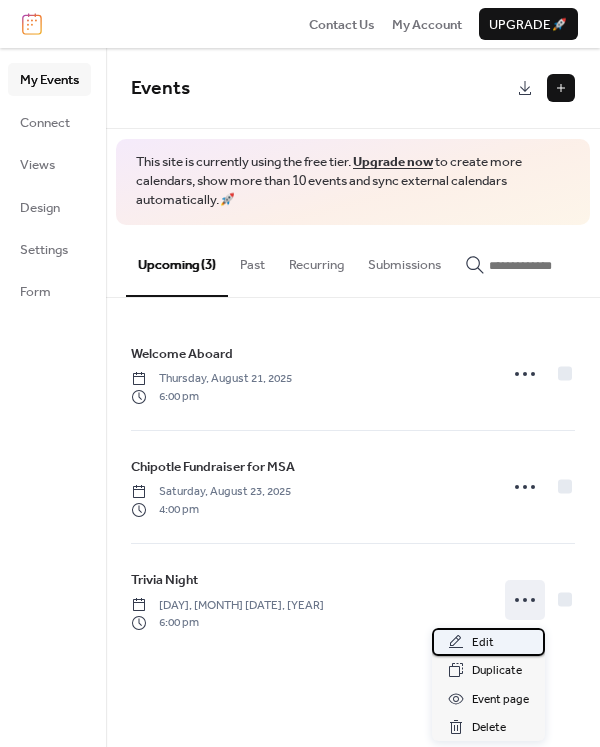 click on "Edit" at bounding box center [488, 642] 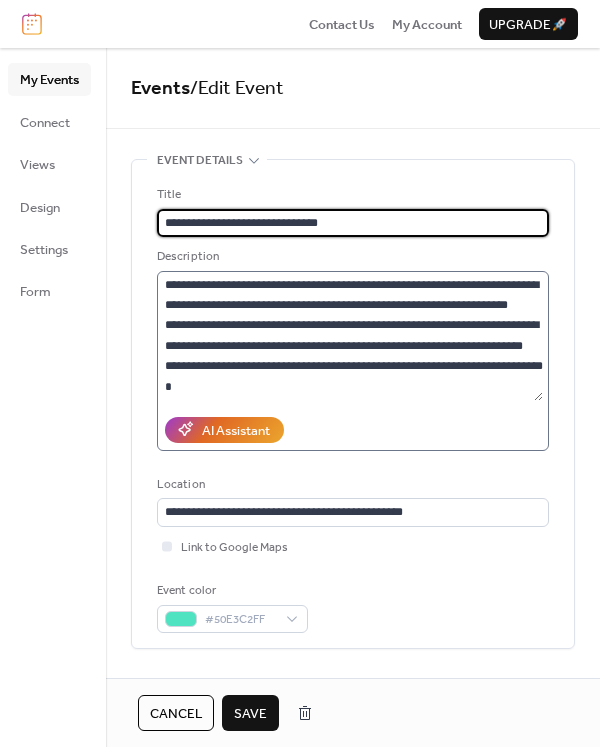 type on "**********" 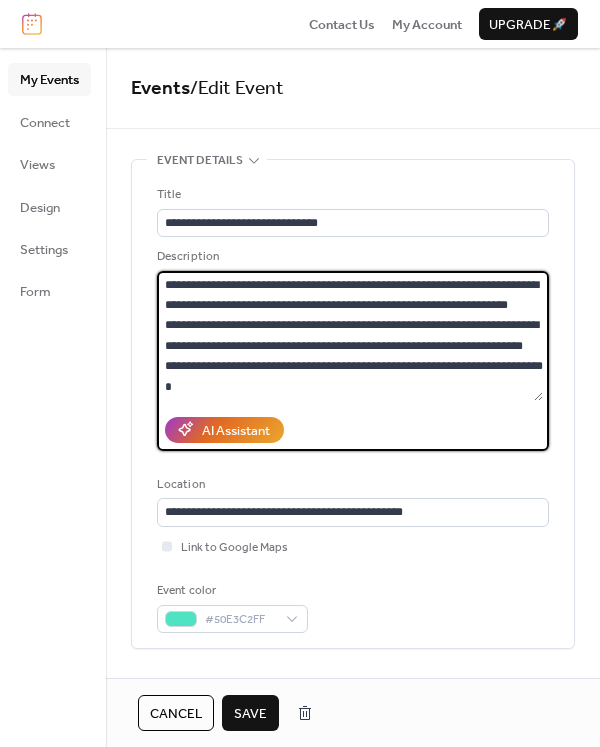 drag, startPoint x: 518, startPoint y: 382, endPoint x: 106, endPoint y: 266, distance: 428.01868 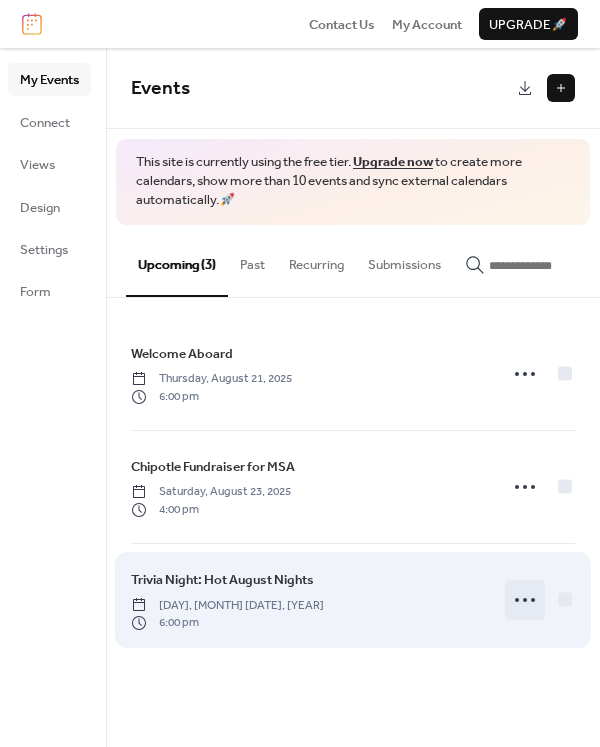 click 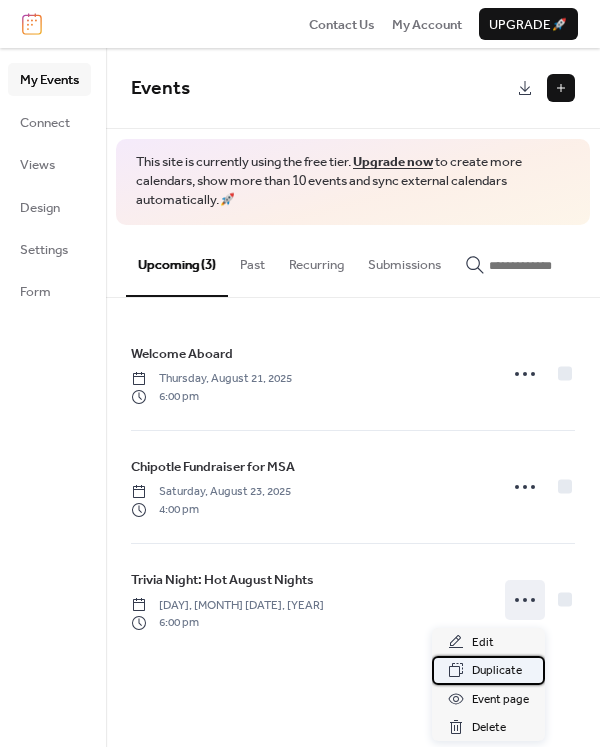 click on "Duplicate" at bounding box center [497, 671] 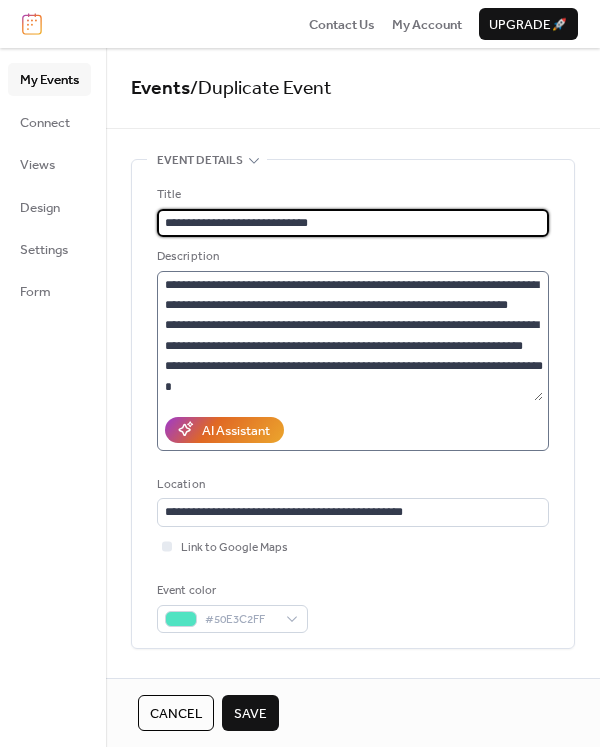 type on "**********" 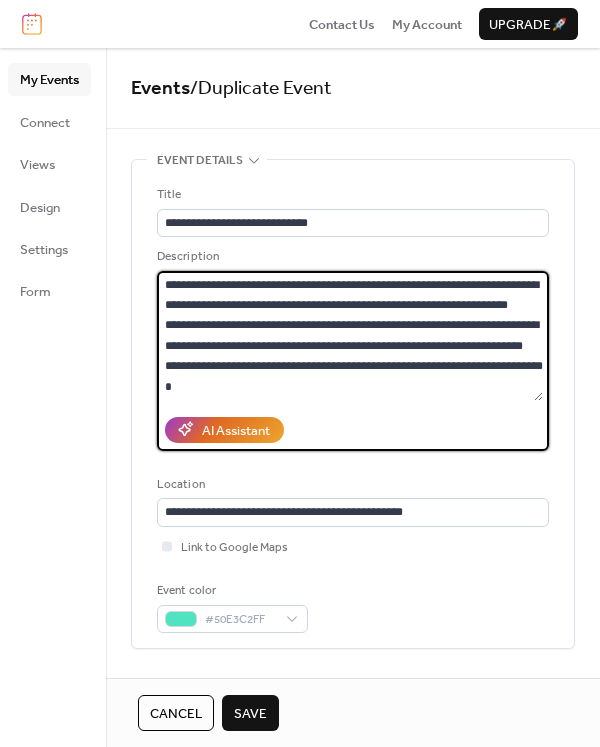 drag, startPoint x: 241, startPoint y: 325, endPoint x: 274, endPoint y: 290, distance: 48.104053 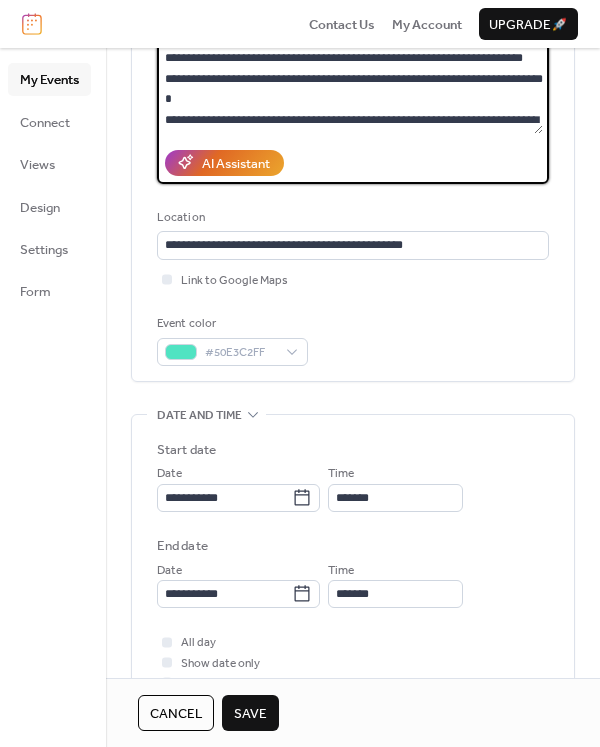 scroll, scrollTop: 276, scrollLeft: 0, axis: vertical 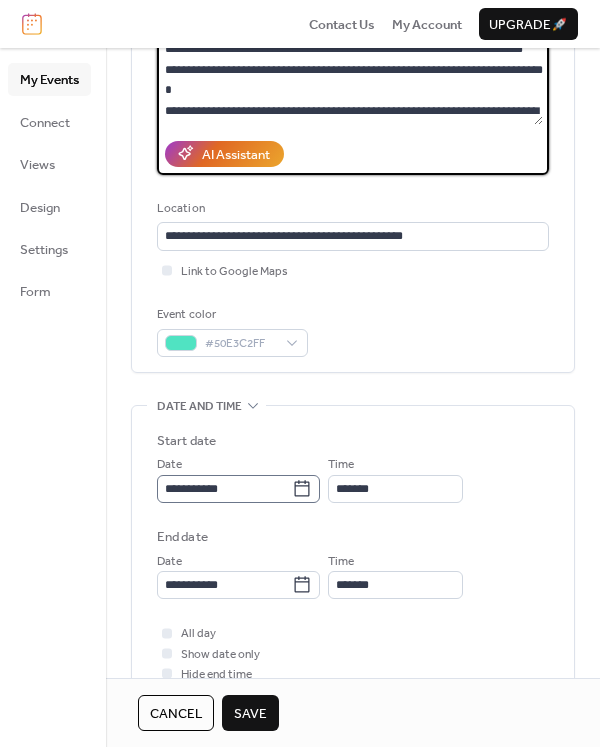 type on "**********" 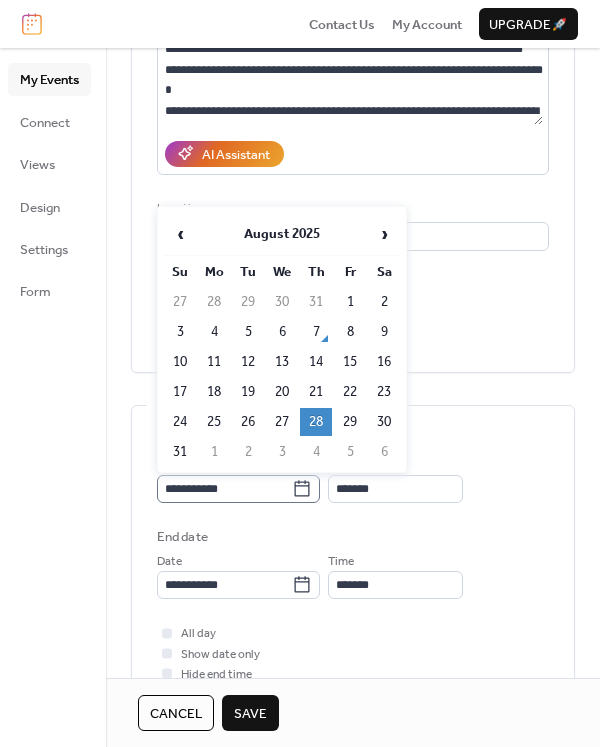 click 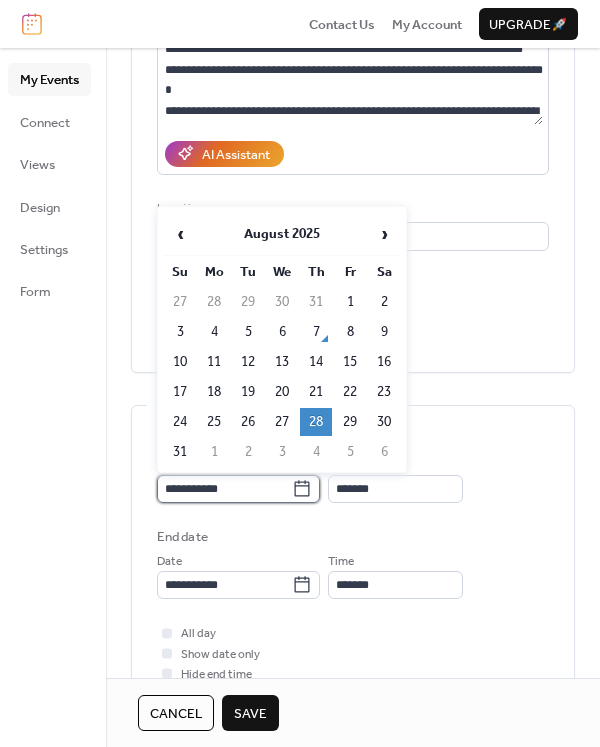 click on "**********" at bounding box center (224, 489) 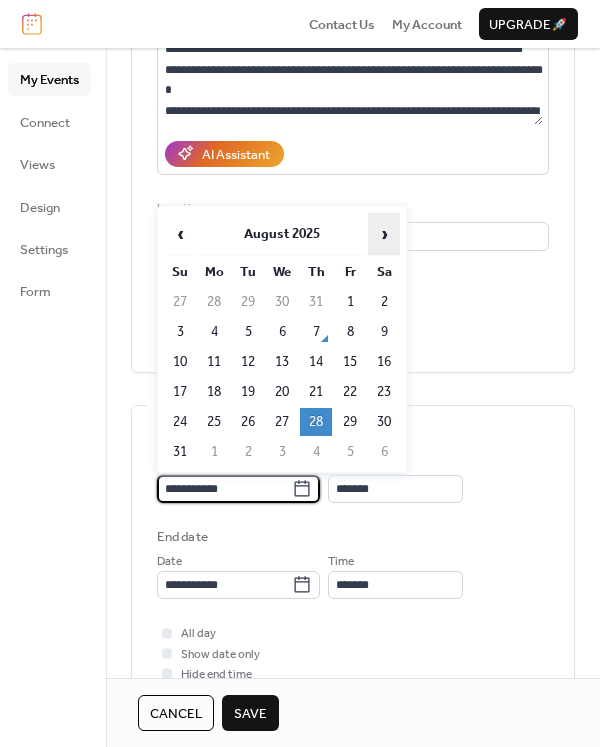 click on "›" at bounding box center (384, 234) 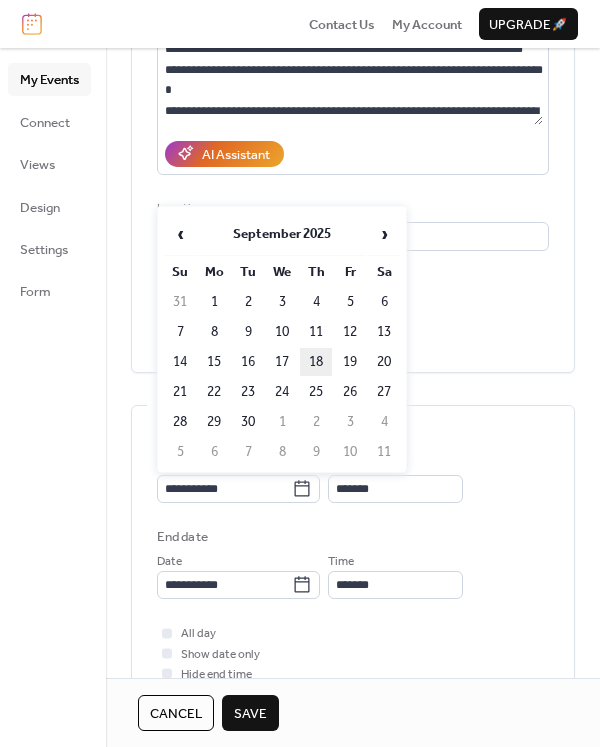 click on "18" at bounding box center [316, 362] 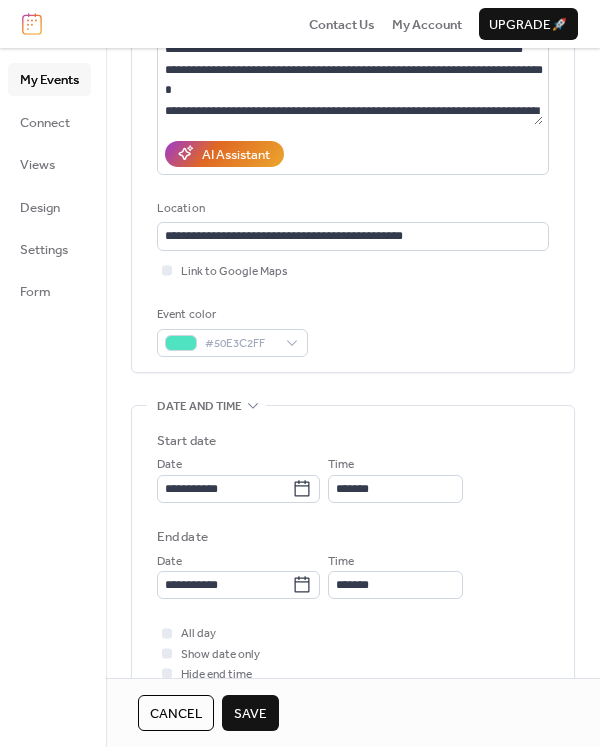 click on "Save" at bounding box center (250, 714) 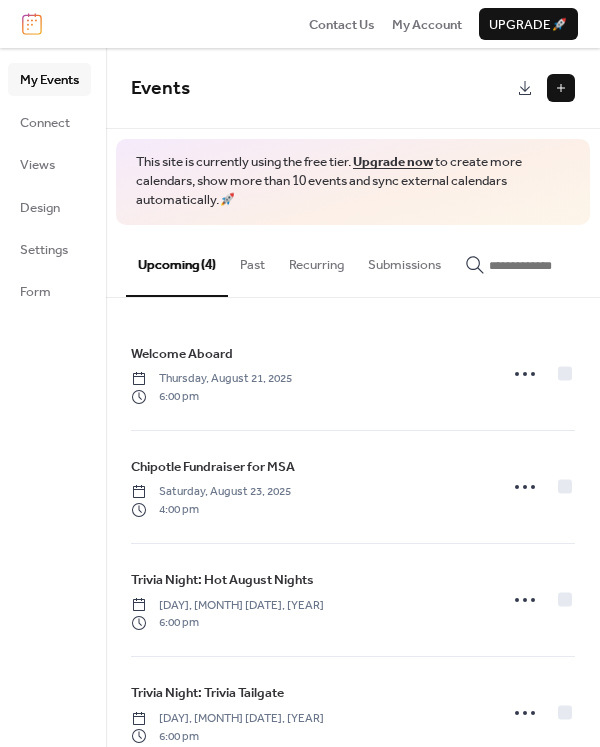 scroll, scrollTop: 45, scrollLeft: 0, axis: vertical 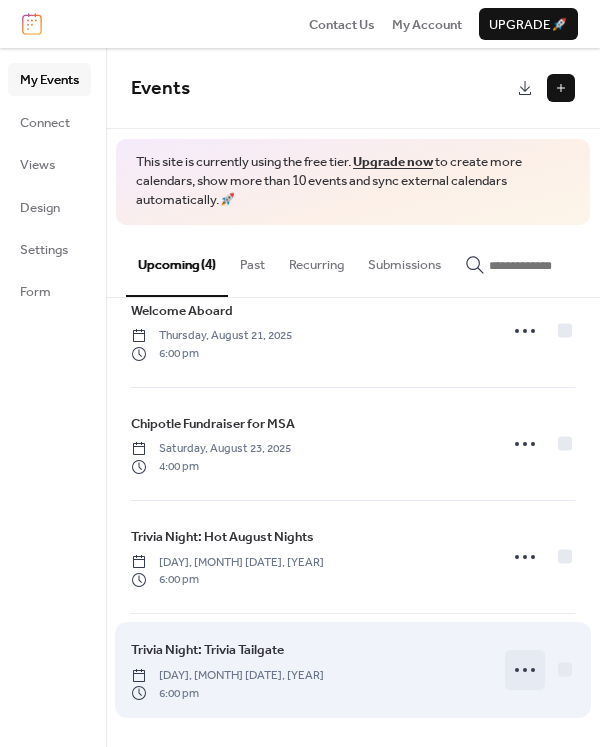 click 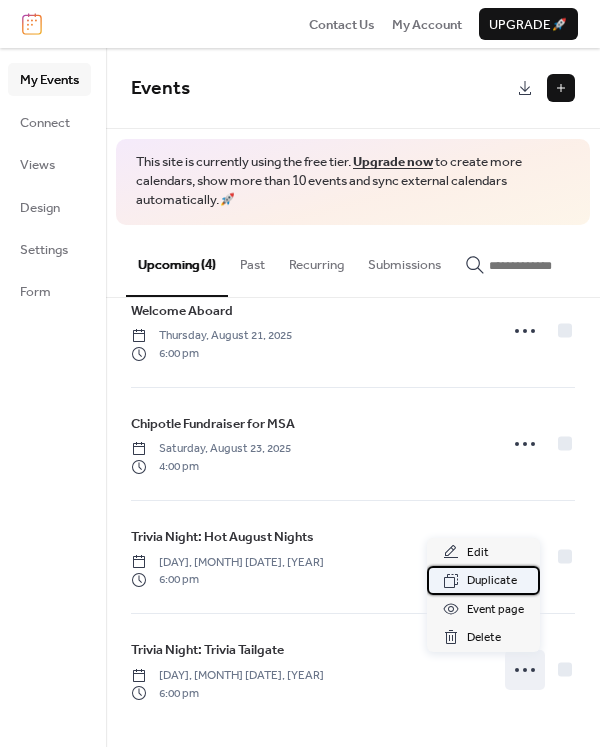 click on "Duplicate" at bounding box center [492, 581] 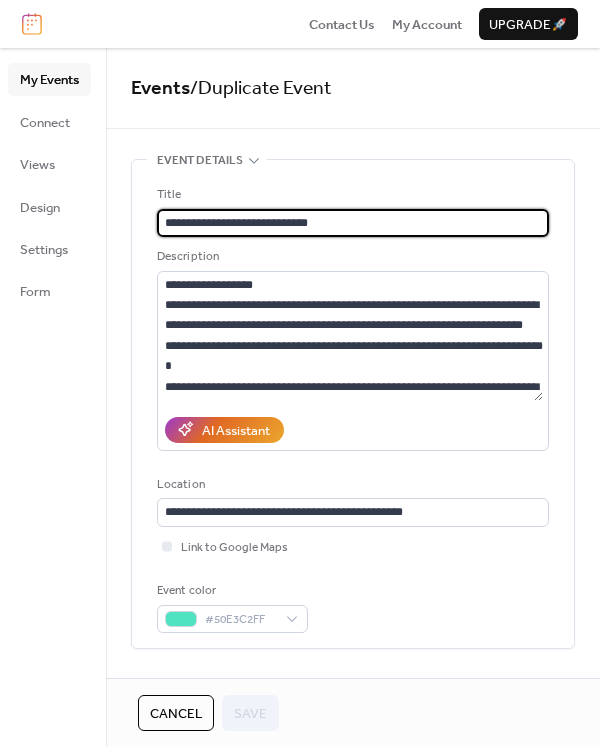drag, startPoint x: 306, startPoint y: 220, endPoint x: 229, endPoint y: 221, distance: 77.00649 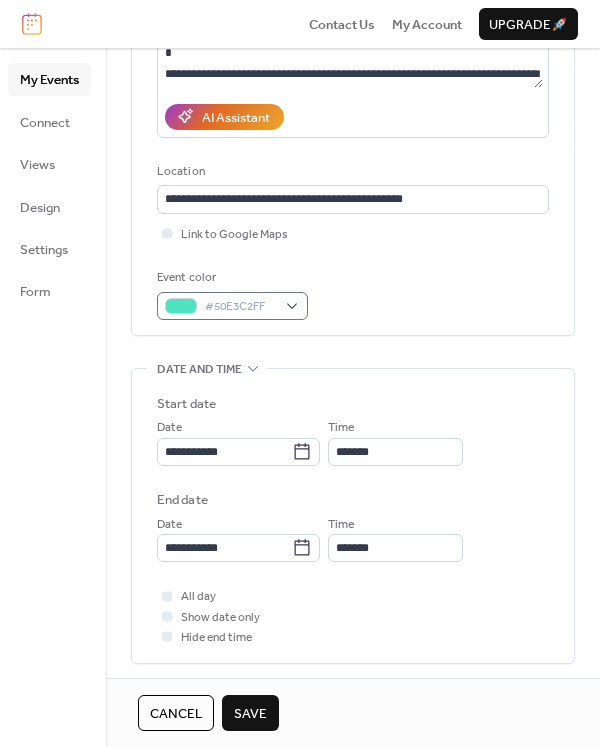 scroll, scrollTop: 316, scrollLeft: 0, axis: vertical 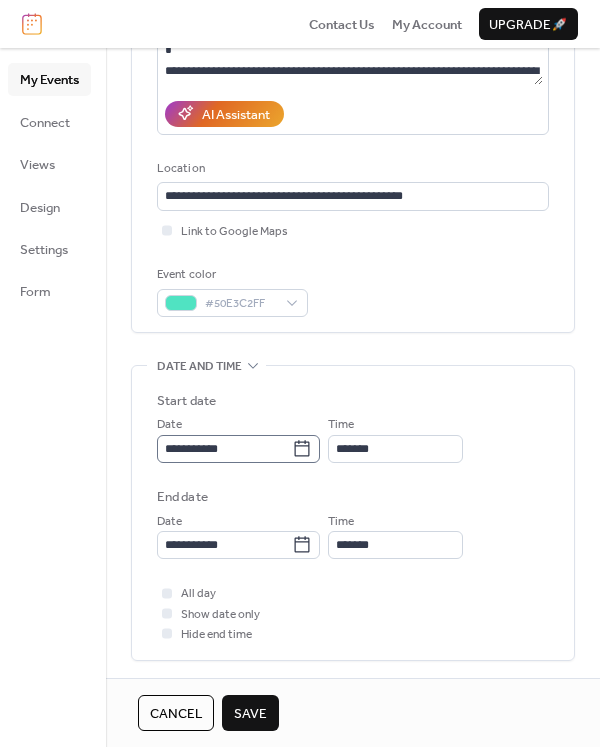 type on "**********" 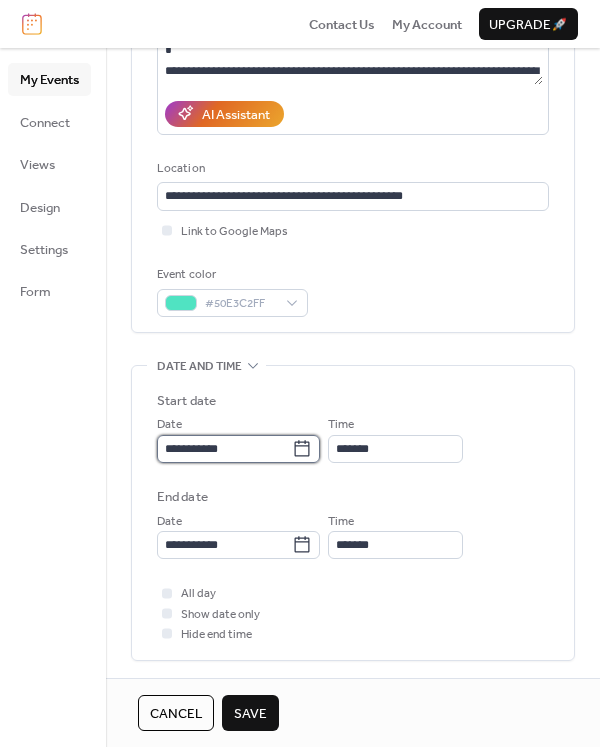click on "**********" at bounding box center [224, 449] 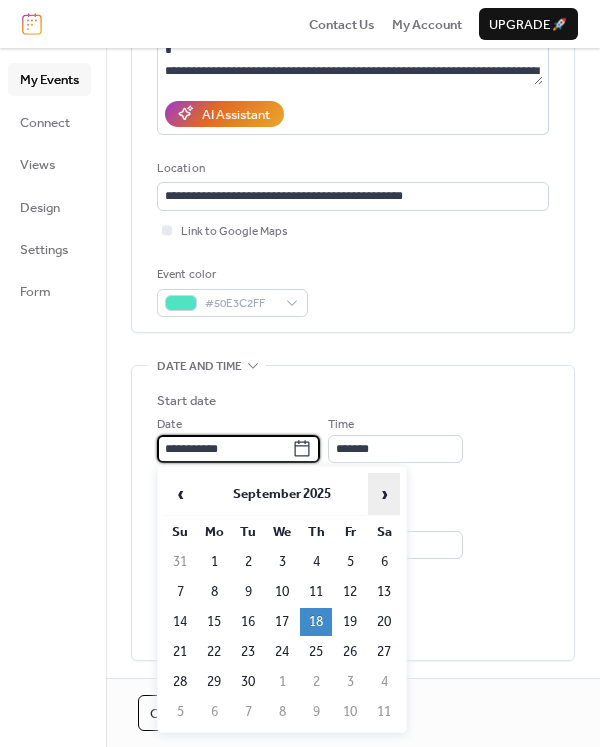 click on "›" at bounding box center (384, 494) 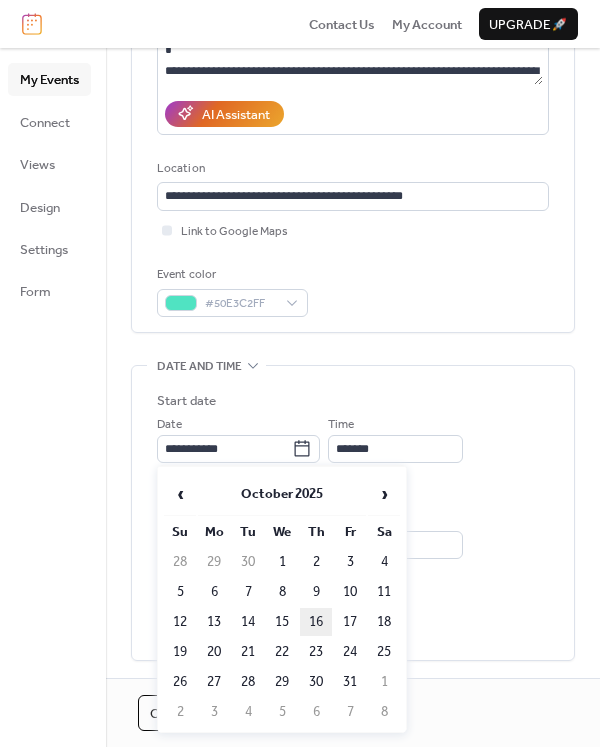 click on "16" at bounding box center (316, 622) 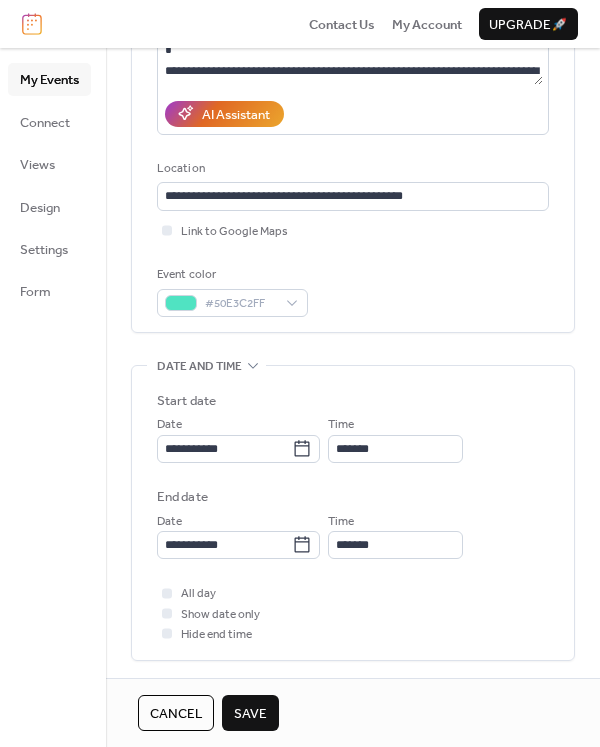 click on "Save" at bounding box center [250, 714] 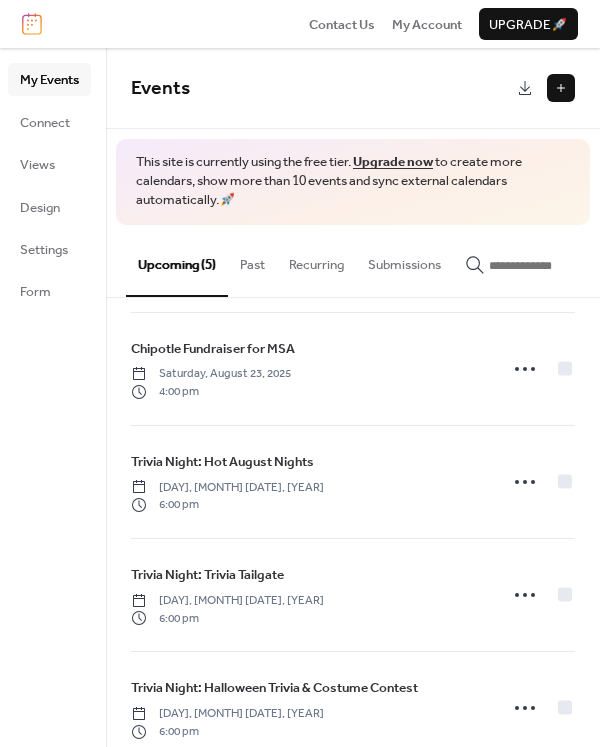 scroll, scrollTop: 157, scrollLeft: 0, axis: vertical 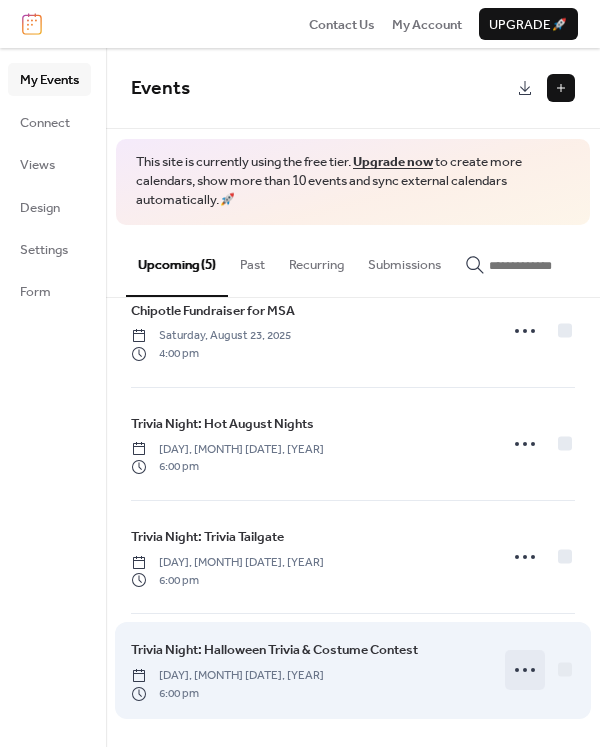 click 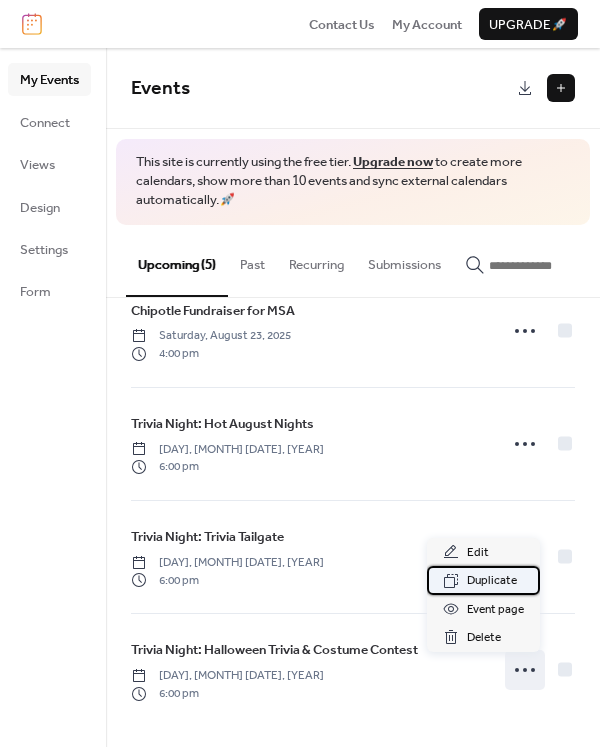 click on "Duplicate" at bounding box center (492, 581) 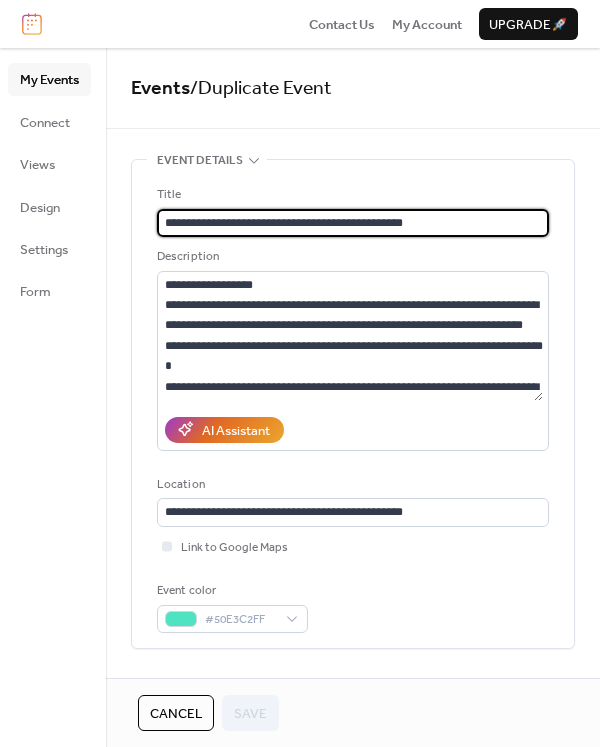 drag, startPoint x: 427, startPoint y: 215, endPoint x: 228, endPoint y: 219, distance: 199.04019 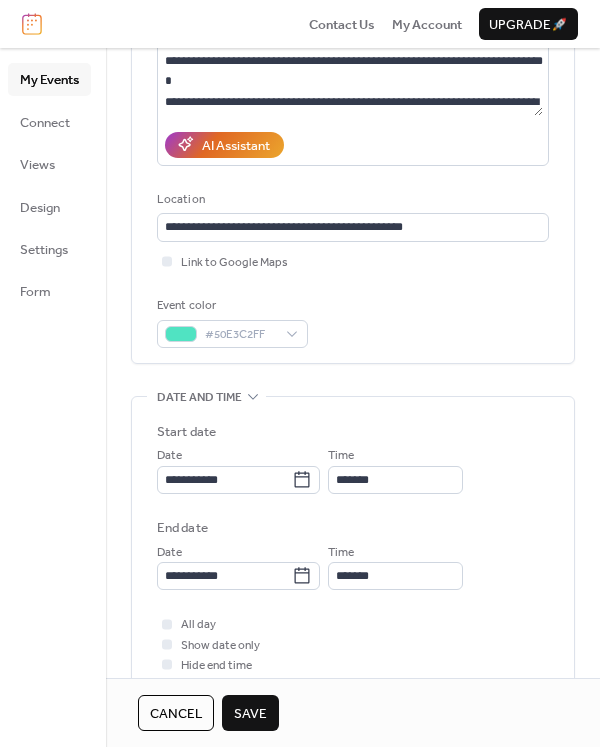 scroll, scrollTop: 293, scrollLeft: 0, axis: vertical 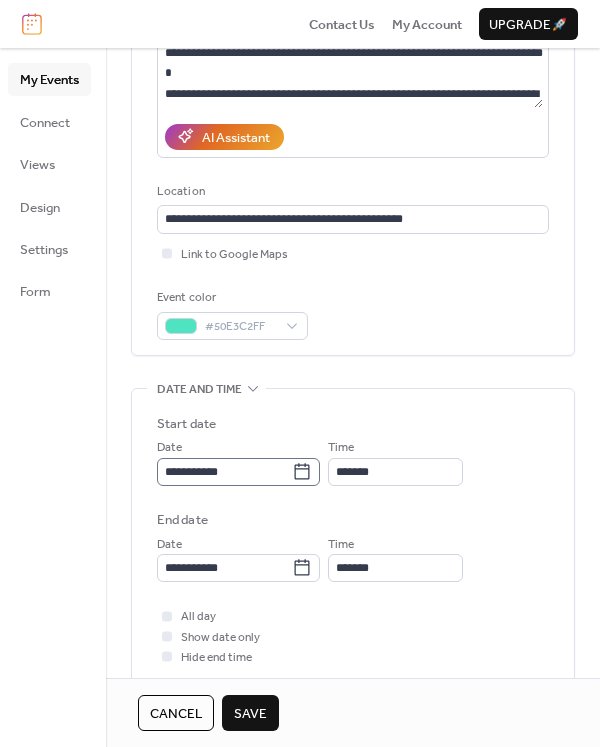 type on "**********" 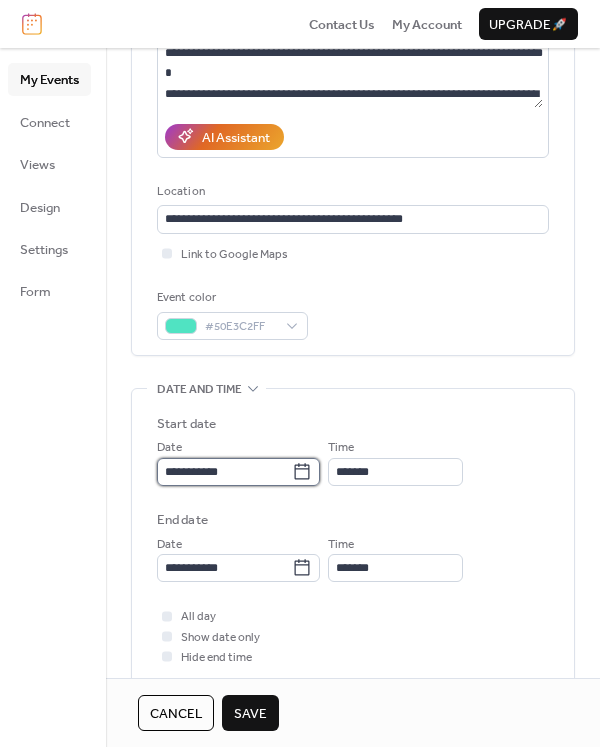 click on "**********" at bounding box center (224, 472) 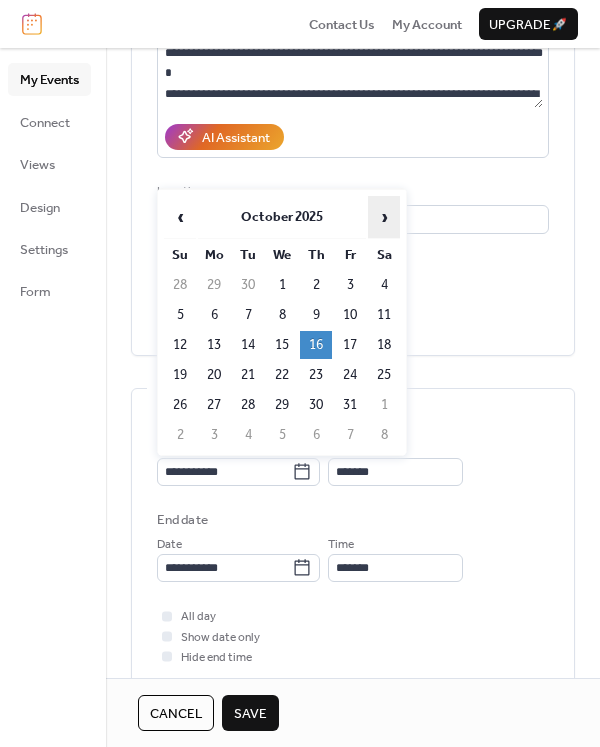 click on "›" at bounding box center (384, 217) 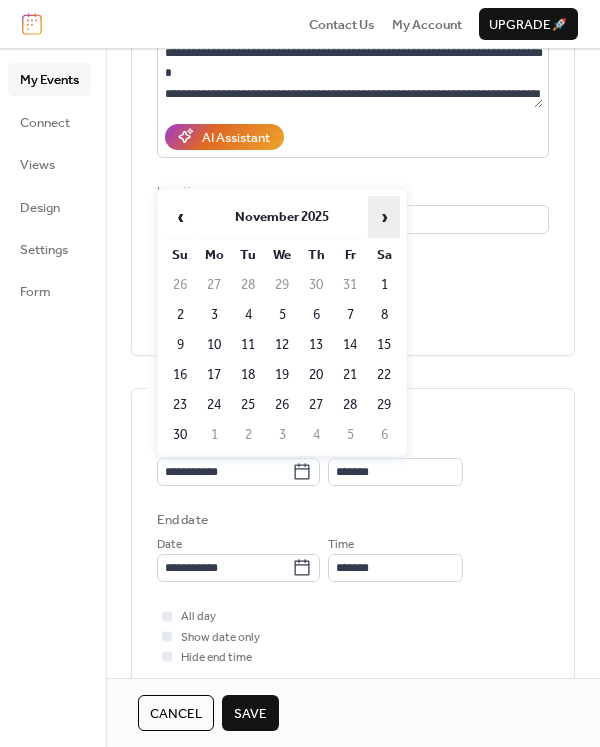 click on "›" at bounding box center [384, 217] 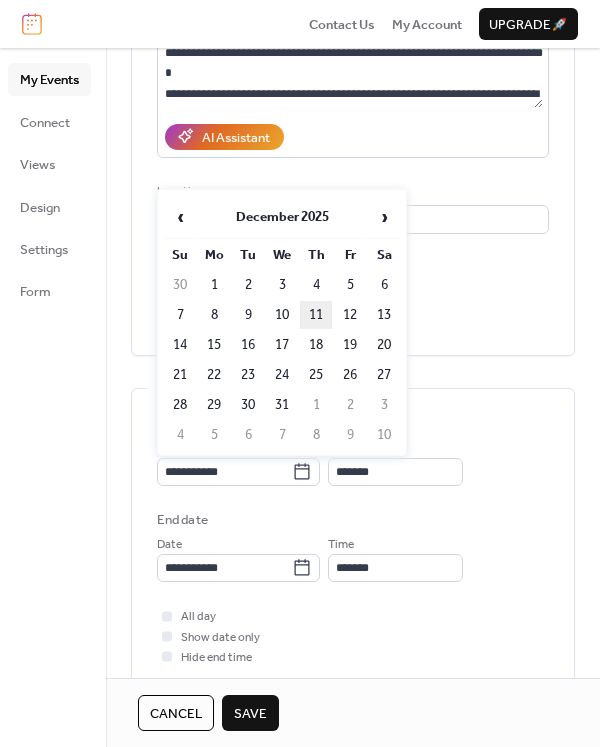 click on "11" at bounding box center (316, 315) 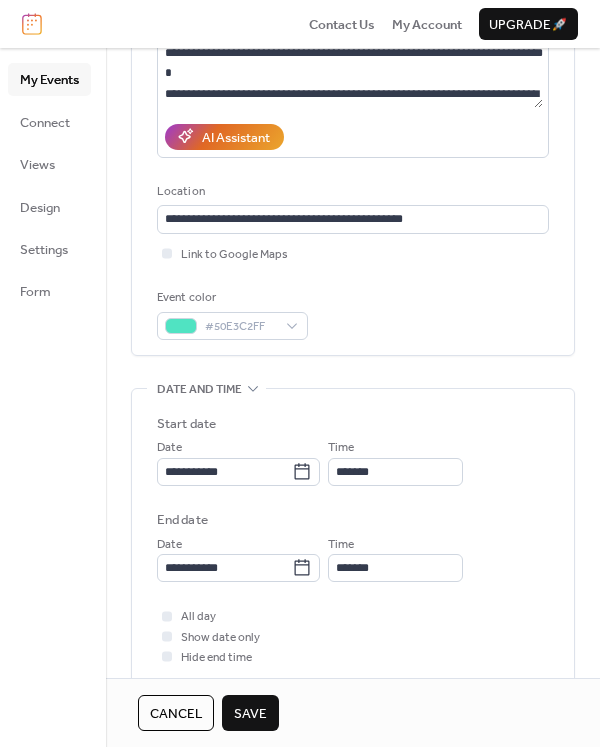 click on "Save" at bounding box center [250, 714] 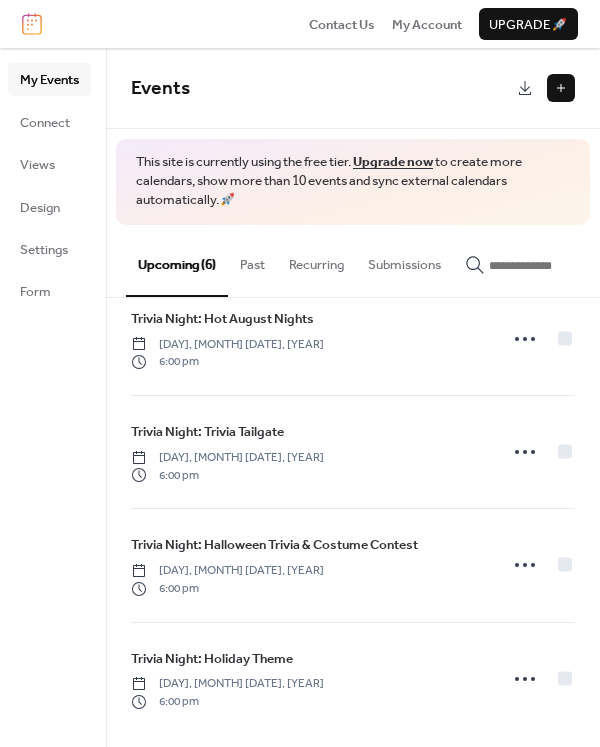 scroll, scrollTop: 270, scrollLeft: 0, axis: vertical 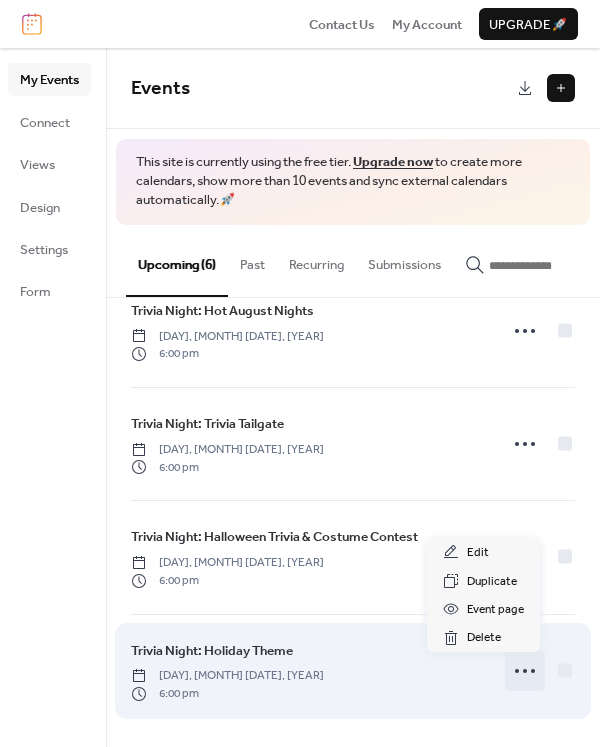 click 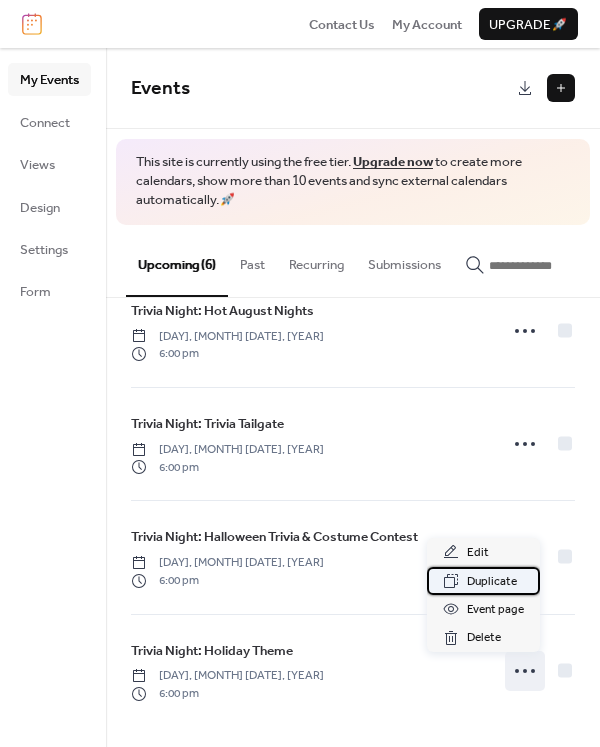 click on "Duplicate" at bounding box center [492, 582] 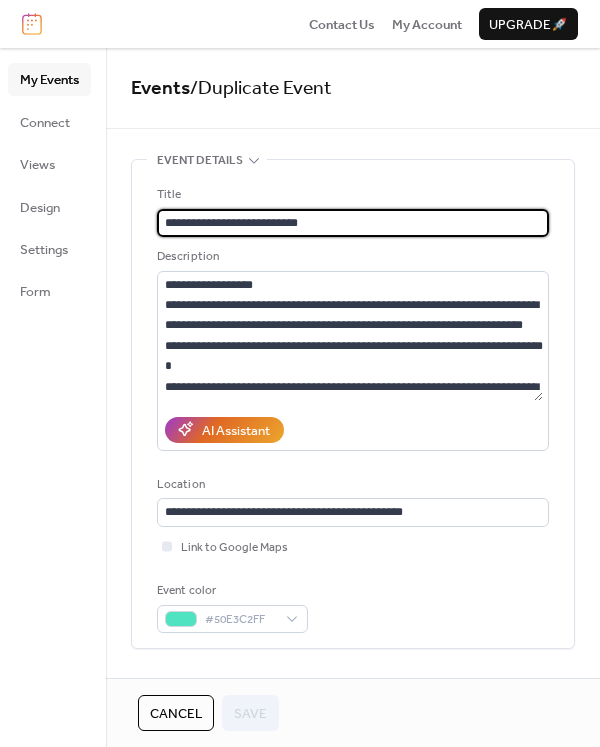 drag, startPoint x: 313, startPoint y: 220, endPoint x: 232, endPoint y: 222, distance: 81.02469 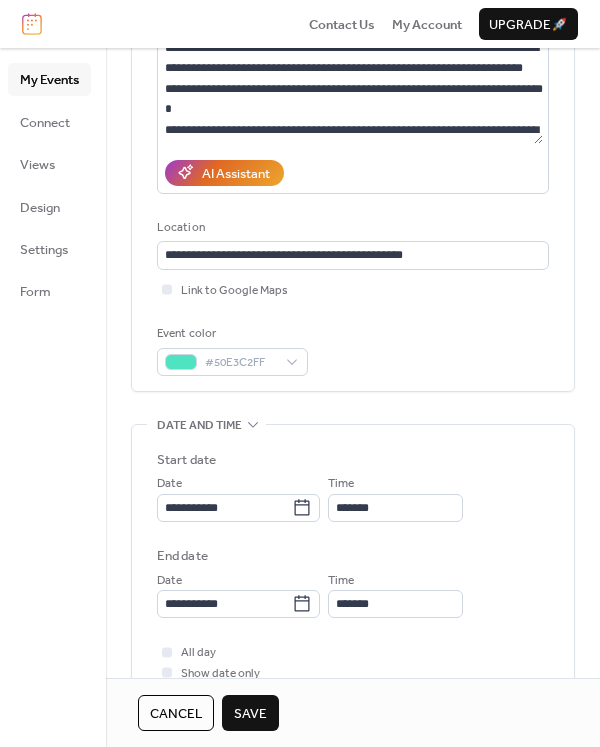 scroll, scrollTop: 272, scrollLeft: 0, axis: vertical 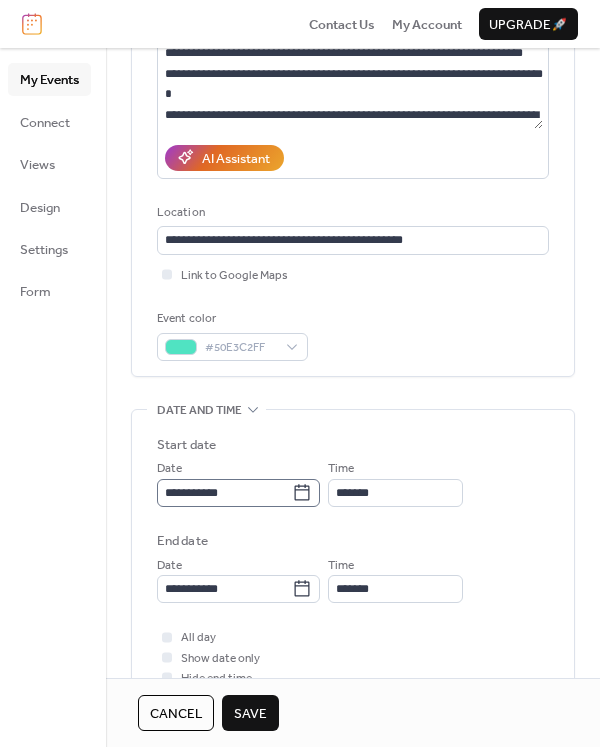 type on "**********" 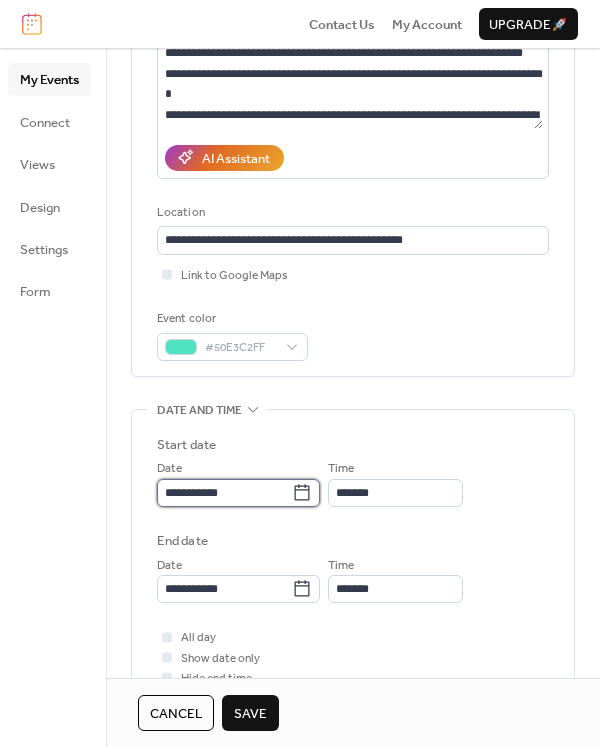 click on "**********" at bounding box center [224, 493] 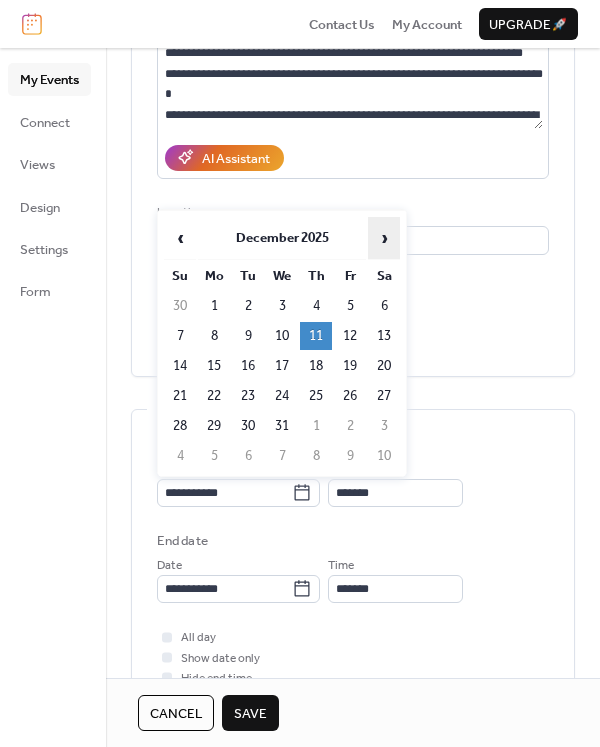 click on "›" at bounding box center [384, 238] 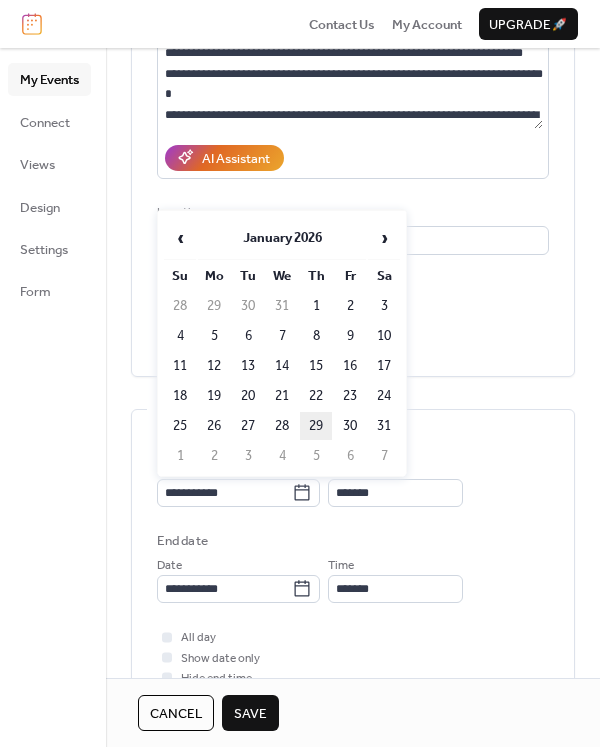 click on "29" at bounding box center [316, 426] 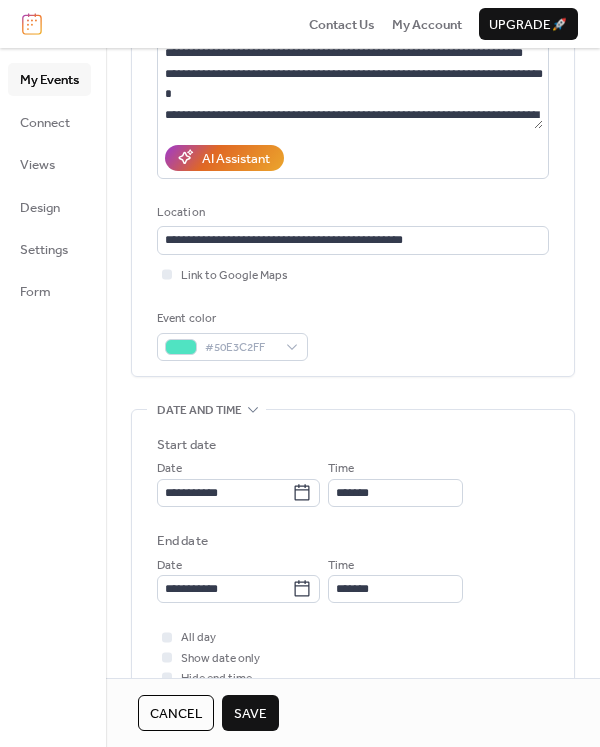 click on "Save" at bounding box center [250, 714] 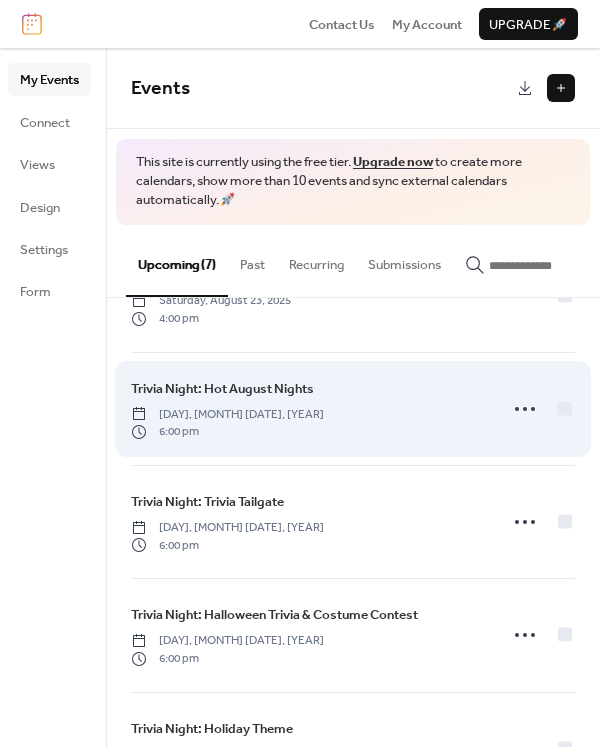 scroll, scrollTop: 382, scrollLeft: 0, axis: vertical 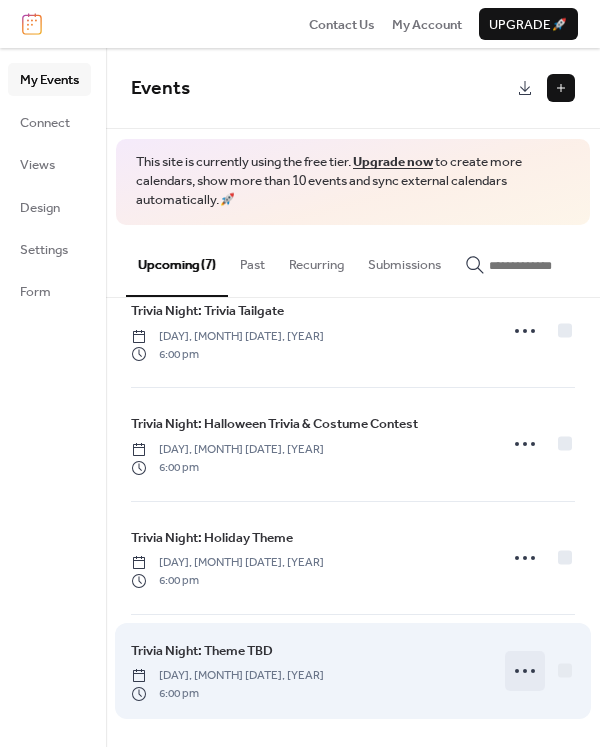 click 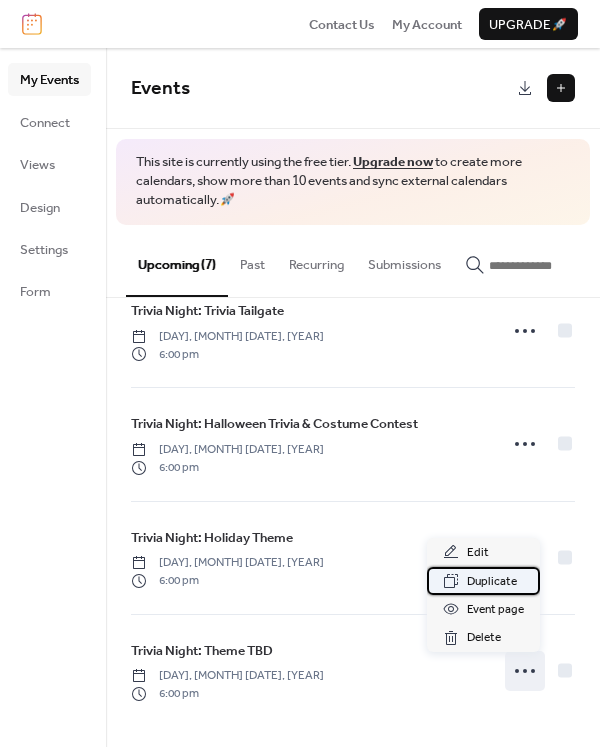 click on "Duplicate" at bounding box center [492, 582] 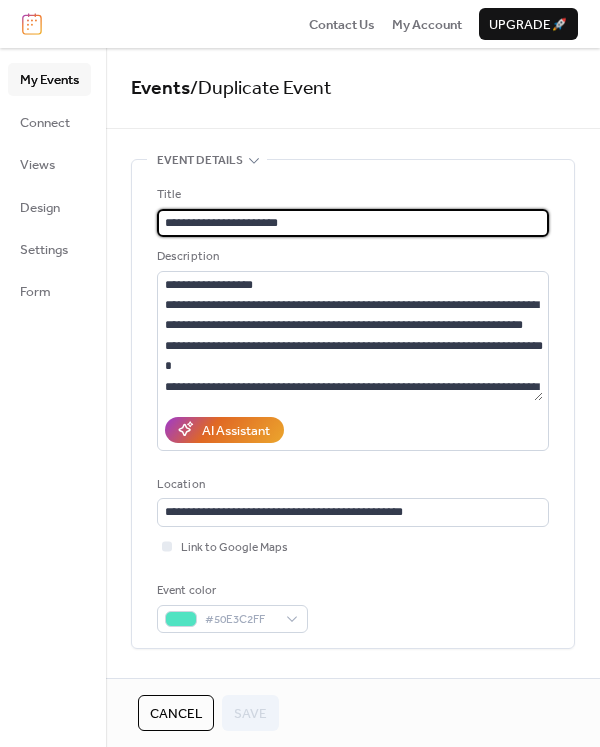 drag, startPoint x: 306, startPoint y: 215, endPoint x: 230, endPoint y: 220, distance: 76.1643 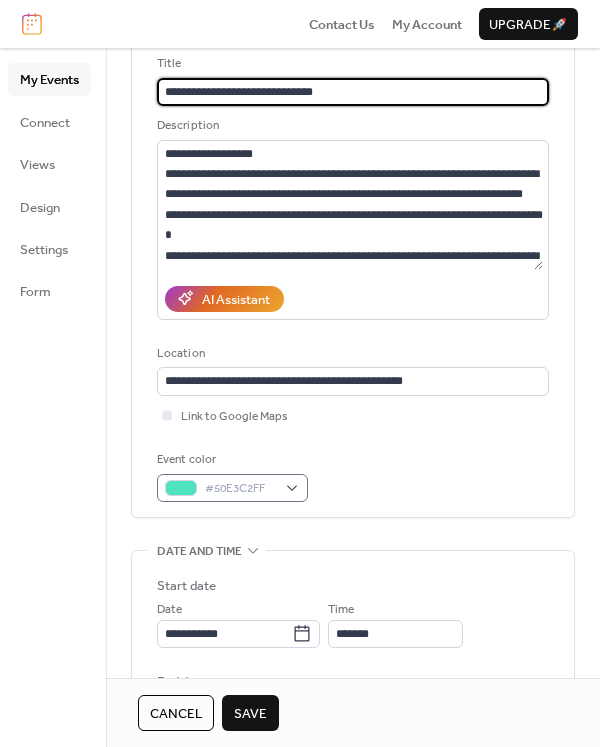 scroll, scrollTop: 171, scrollLeft: 0, axis: vertical 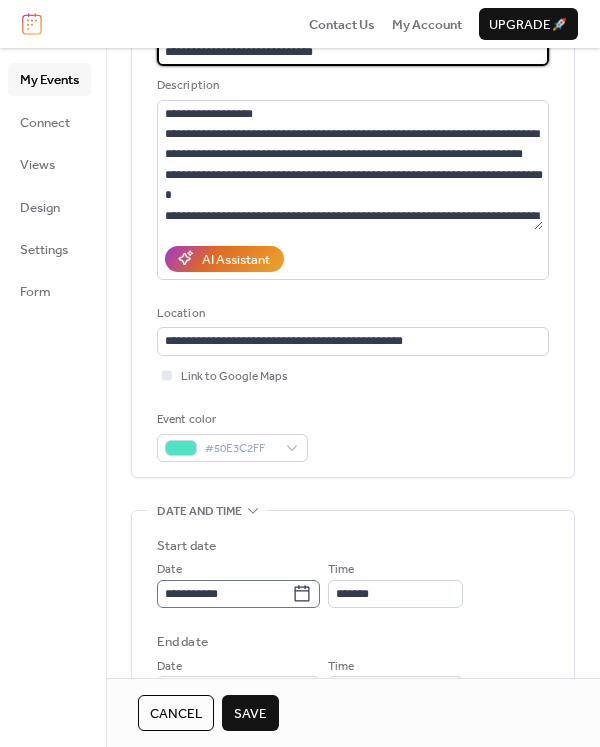 type on "**********" 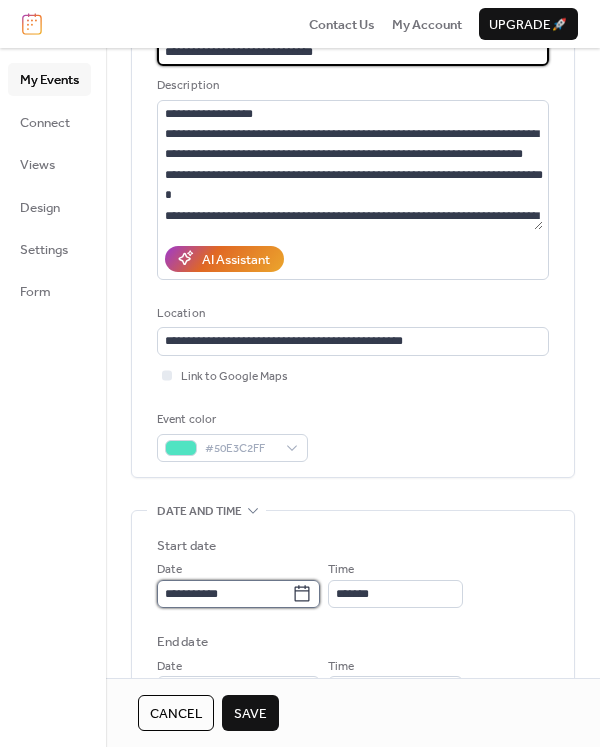 click on "**********" at bounding box center [224, 594] 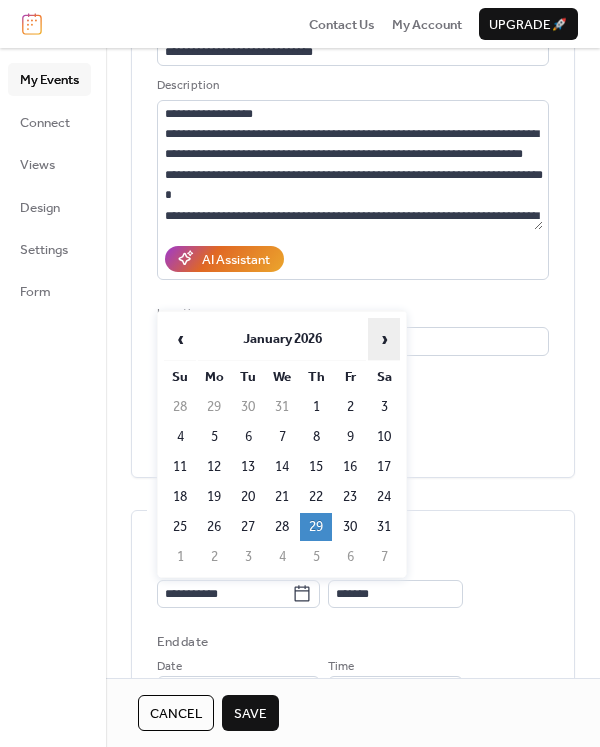 click on "›" at bounding box center (384, 339) 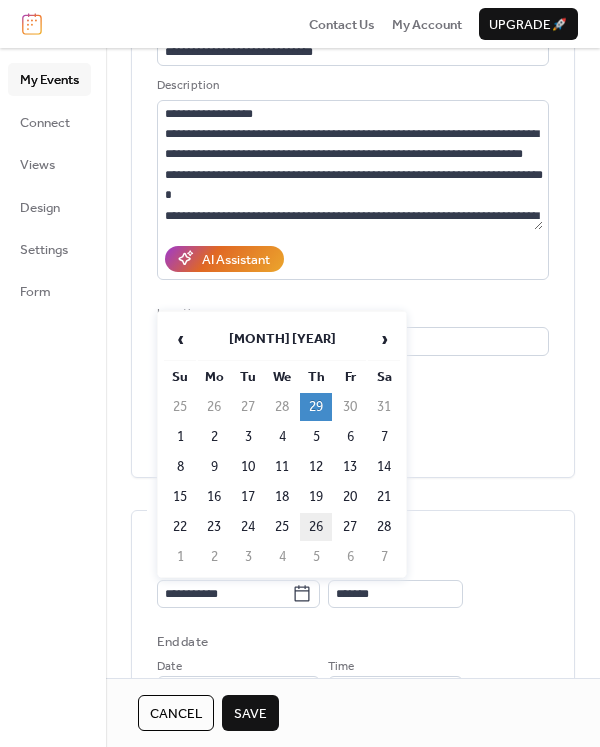 click on "26" at bounding box center (316, 527) 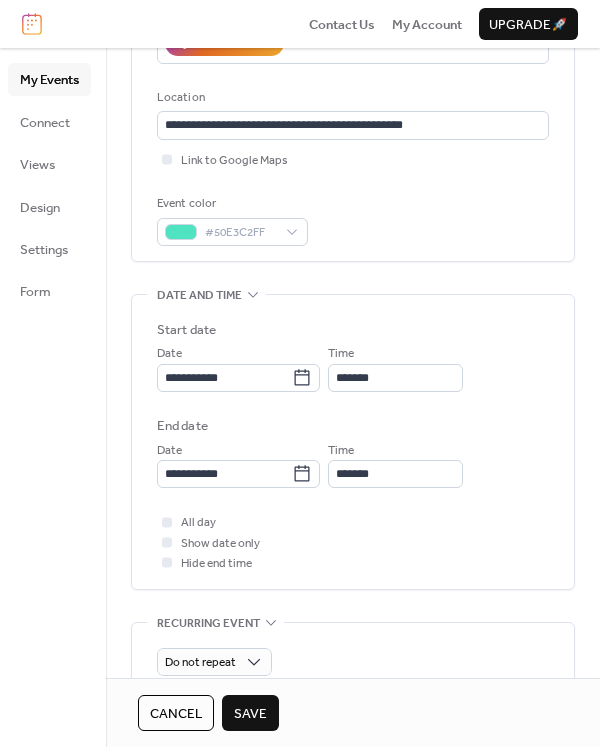 scroll, scrollTop: 390, scrollLeft: 0, axis: vertical 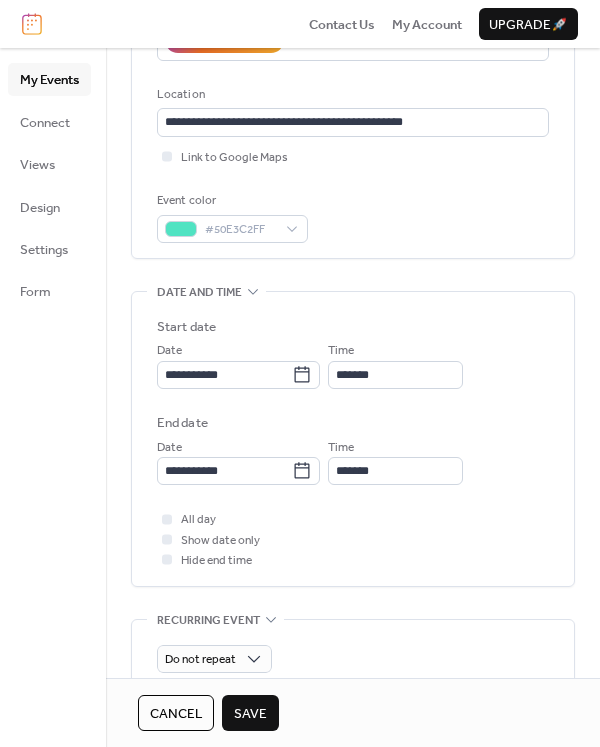 click on "Save" at bounding box center [250, 714] 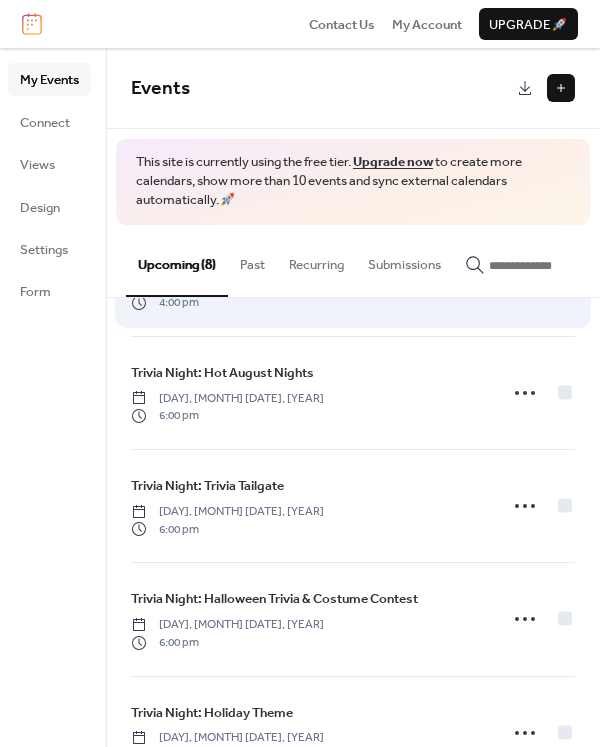 scroll, scrollTop: 495, scrollLeft: 0, axis: vertical 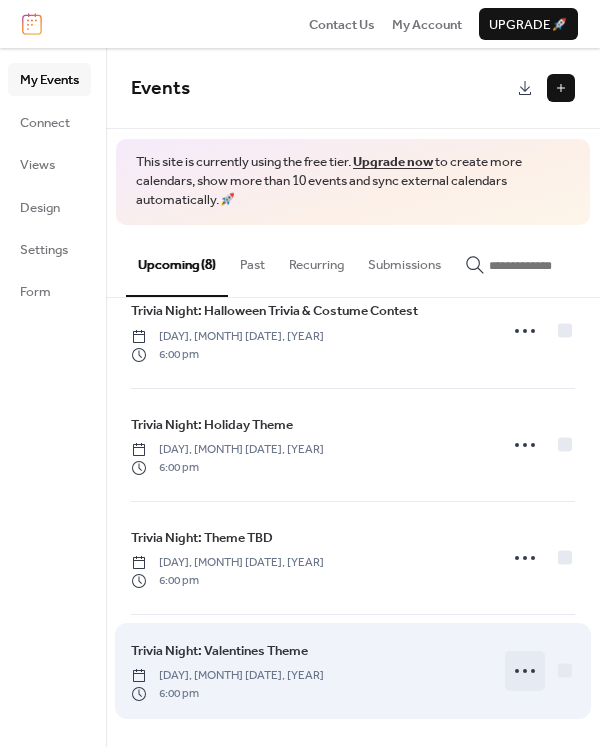 click 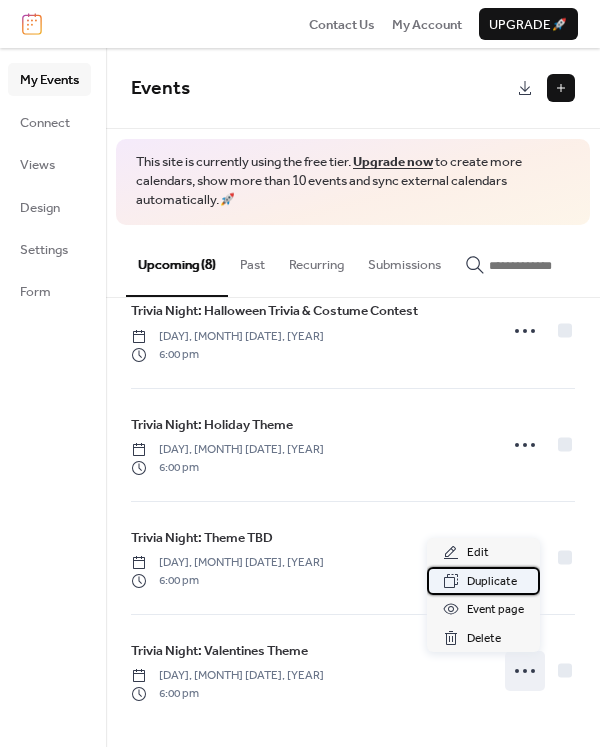click on "Duplicate" at bounding box center (492, 582) 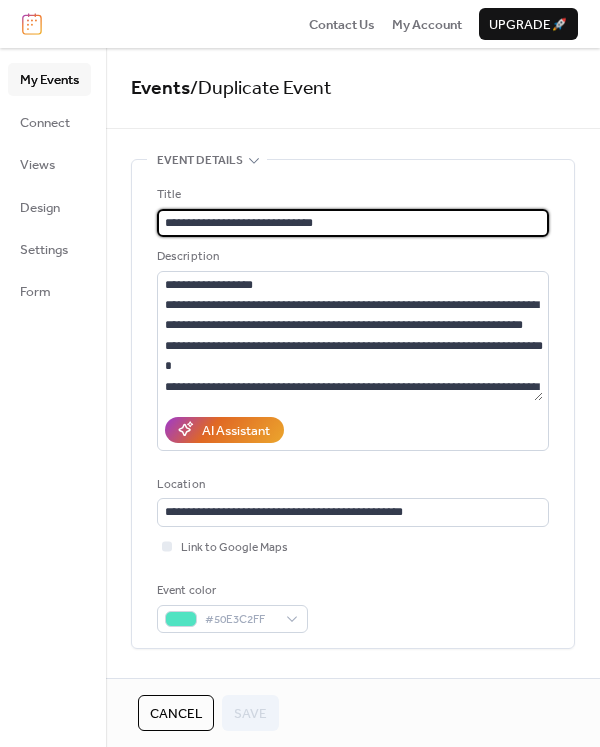 drag, startPoint x: 331, startPoint y: 219, endPoint x: 238, endPoint y: 217, distance: 93.0215 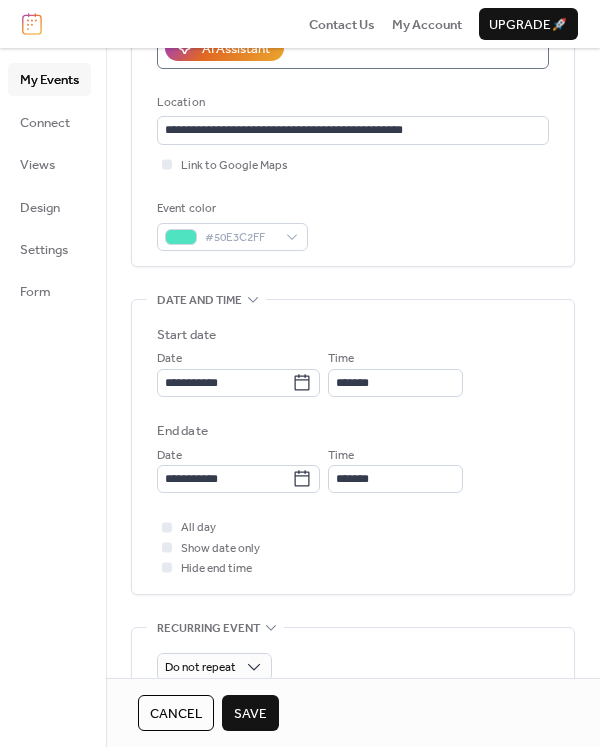 scroll, scrollTop: 387, scrollLeft: 0, axis: vertical 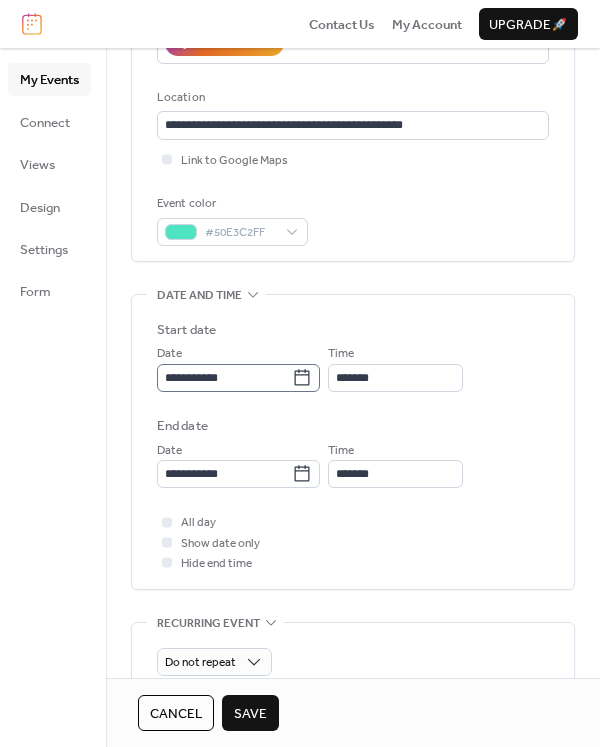 type on "**********" 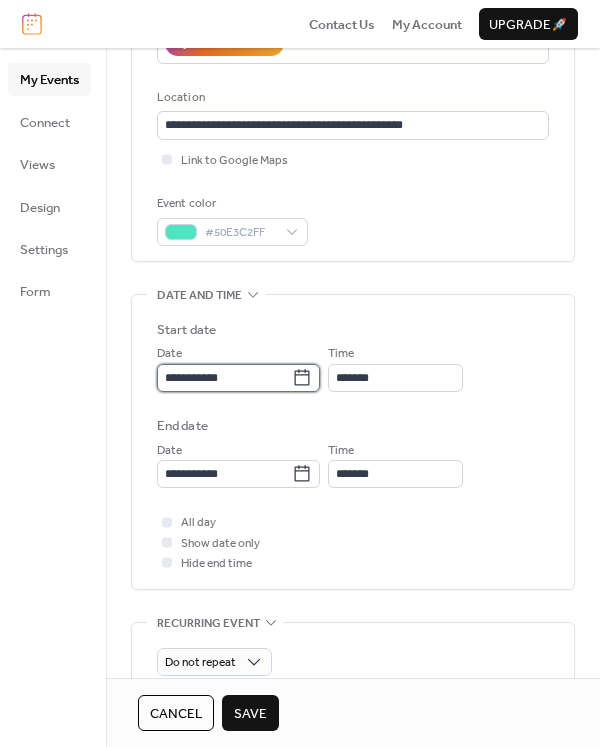 click on "**********" at bounding box center (224, 378) 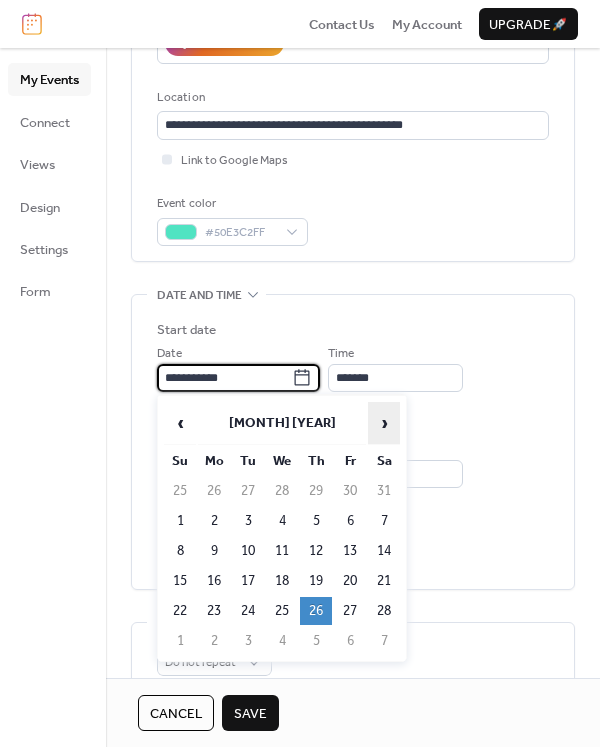click on "›" at bounding box center [384, 423] 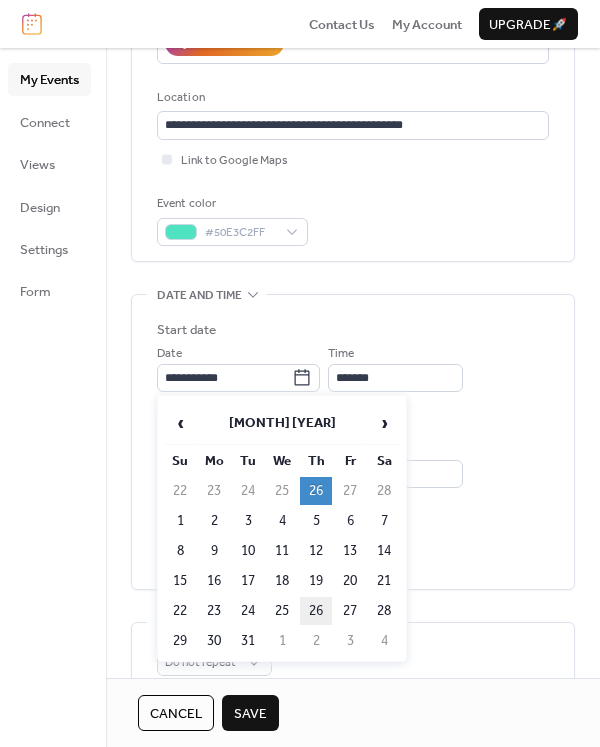 click on "26" at bounding box center [316, 611] 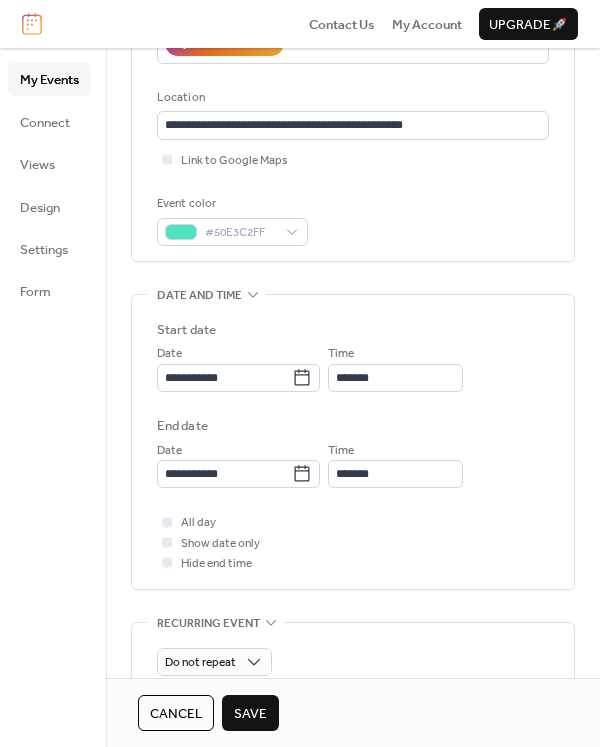 click on "Save" at bounding box center [250, 714] 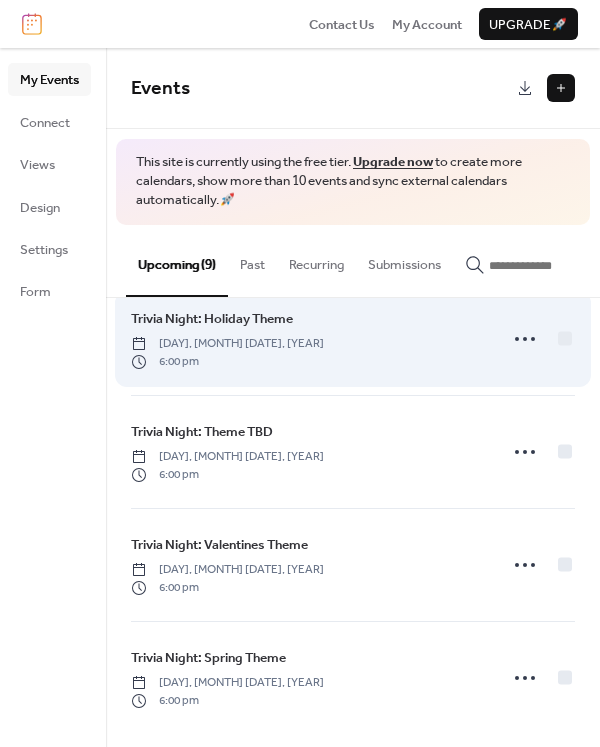 scroll, scrollTop: 607, scrollLeft: 0, axis: vertical 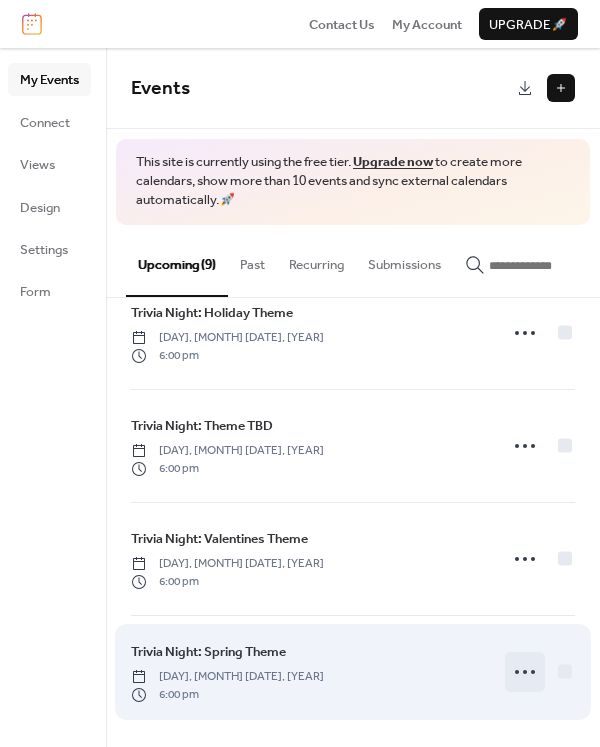 click 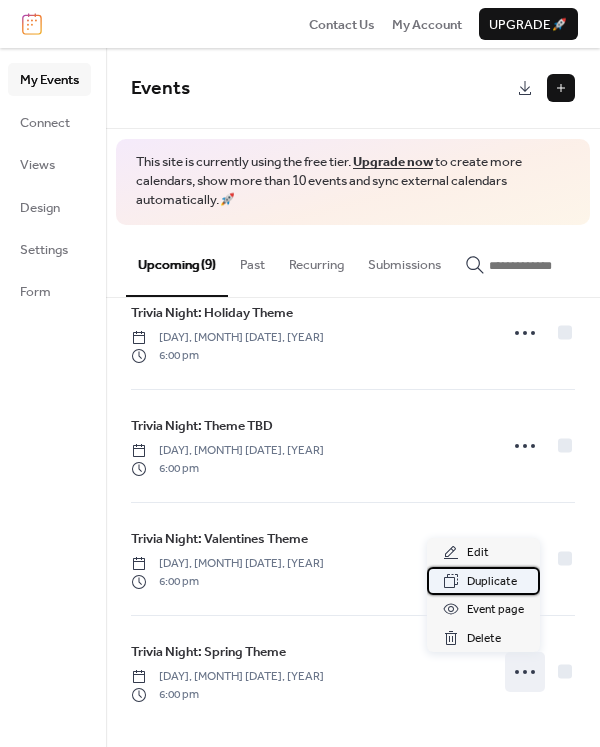 click on "Duplicate" at bounding box center [492, 582] 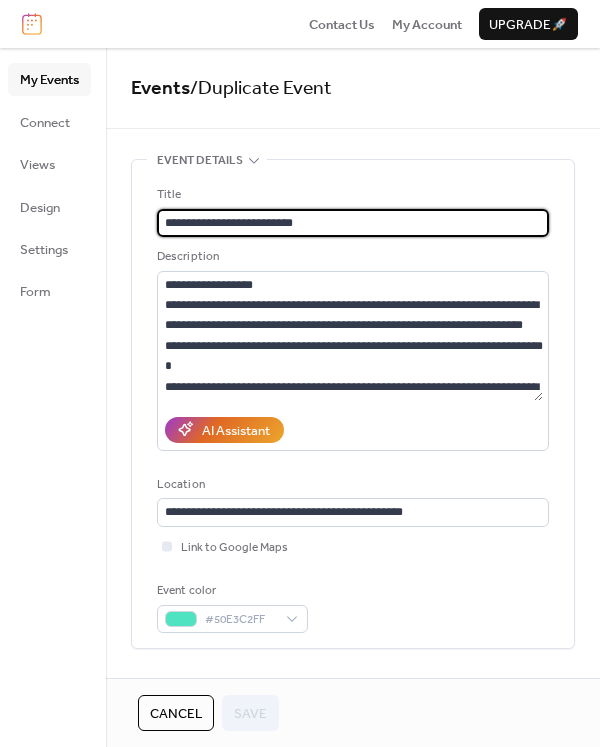 click on "**********" at bounding box center (353, 223) 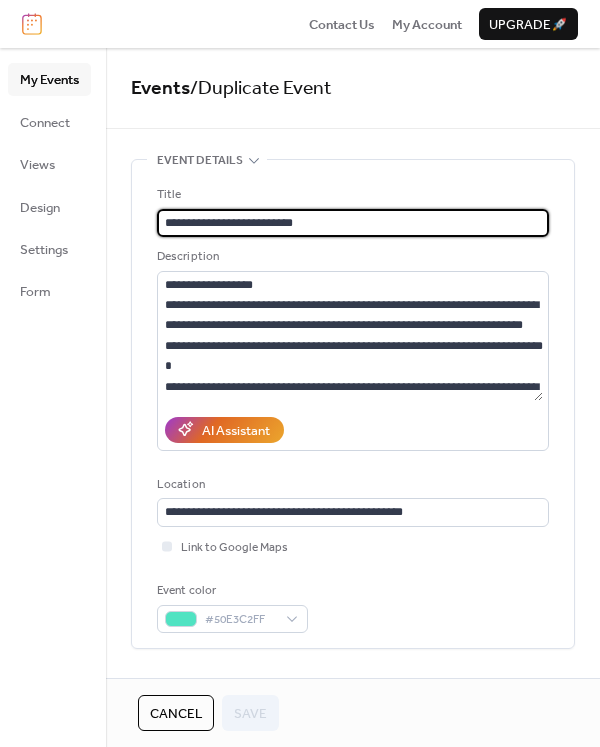 click on "**********" at bounding box center [353, 223] 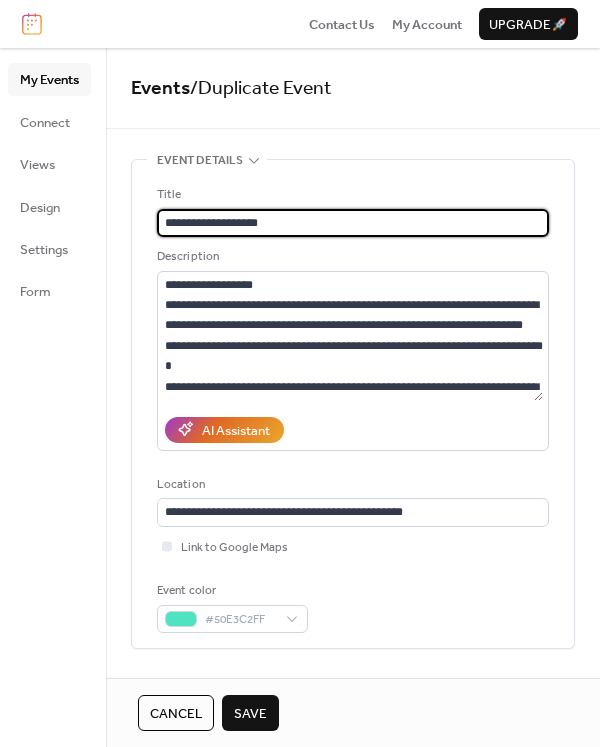 click on "**********" at bounding box center [353, 223] 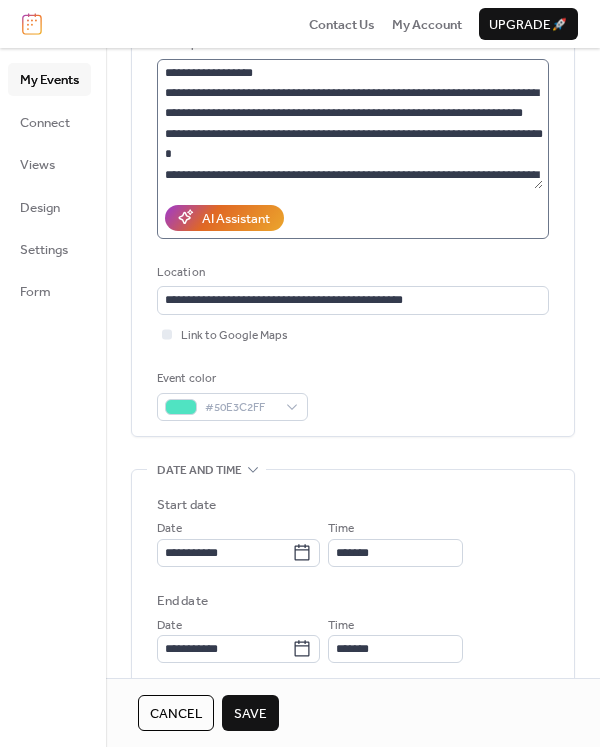 scroll, scrollTop: 226, scrollLeft: 0, axis: vertical 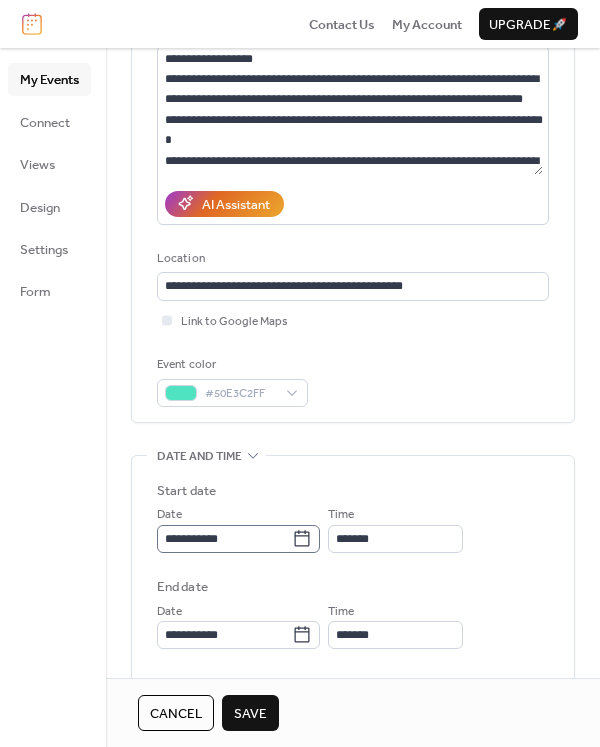 type on "**********" 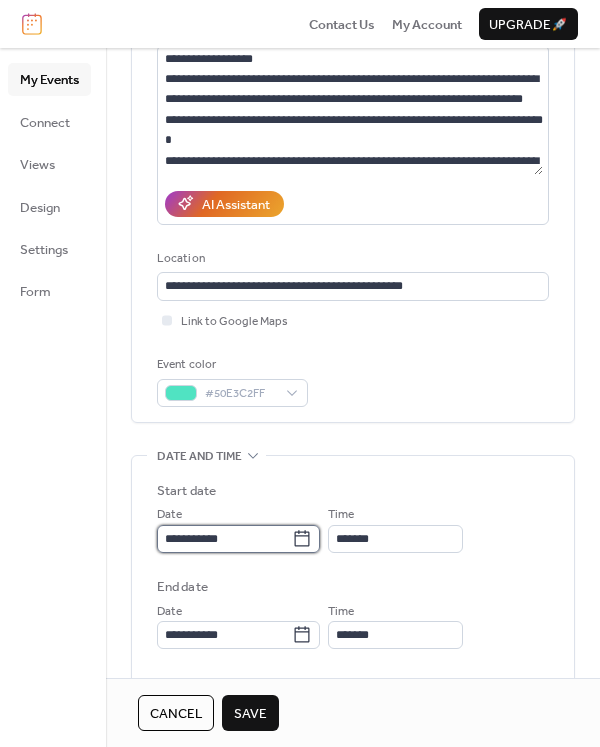 click on "**********" at bounding box center (224, 539) 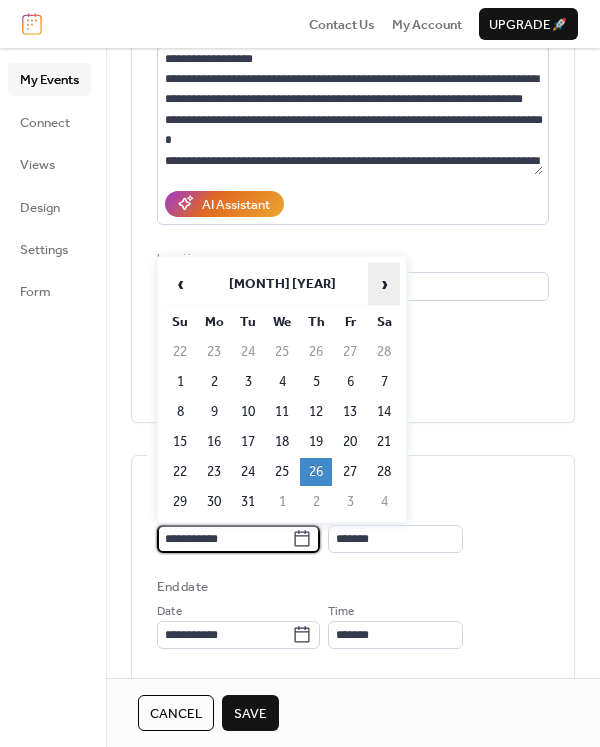 click on "›" at bounding box center (384, 284) 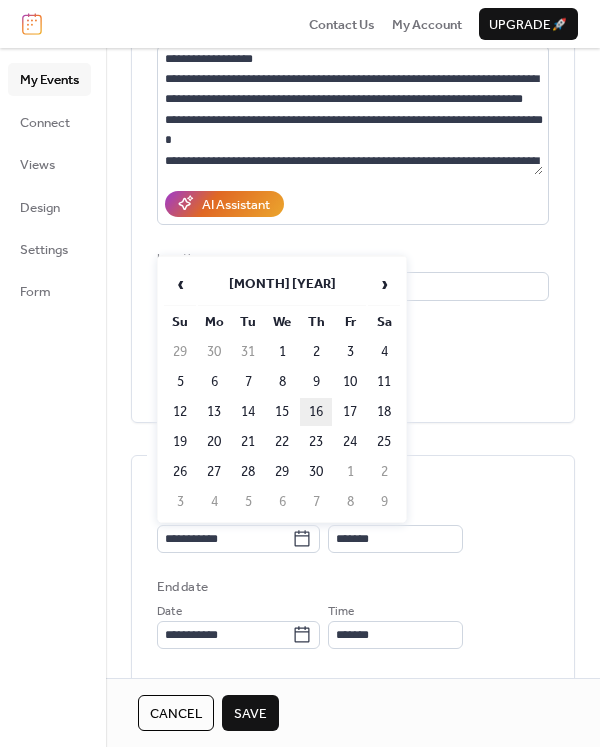click on "16" at bounding box center [316, 412] 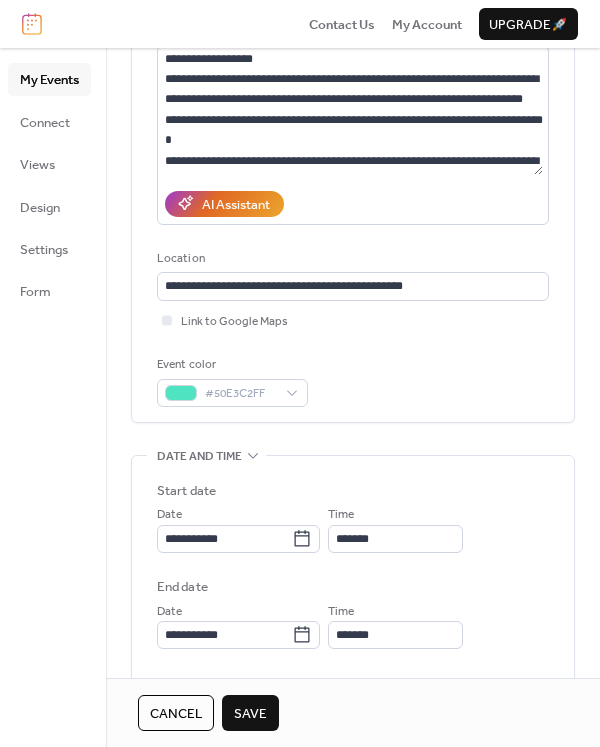 click on "Save" at bounding box center (250, 714) 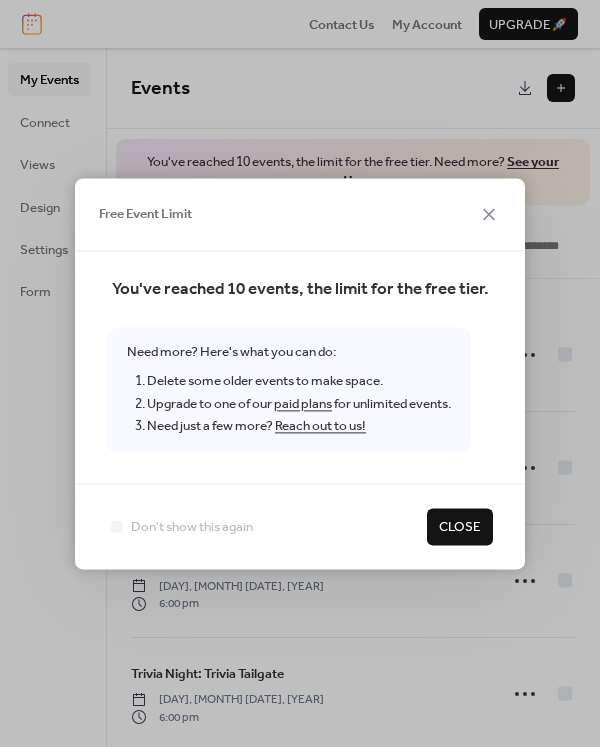click on "Close" at bounding box center (460, 528) 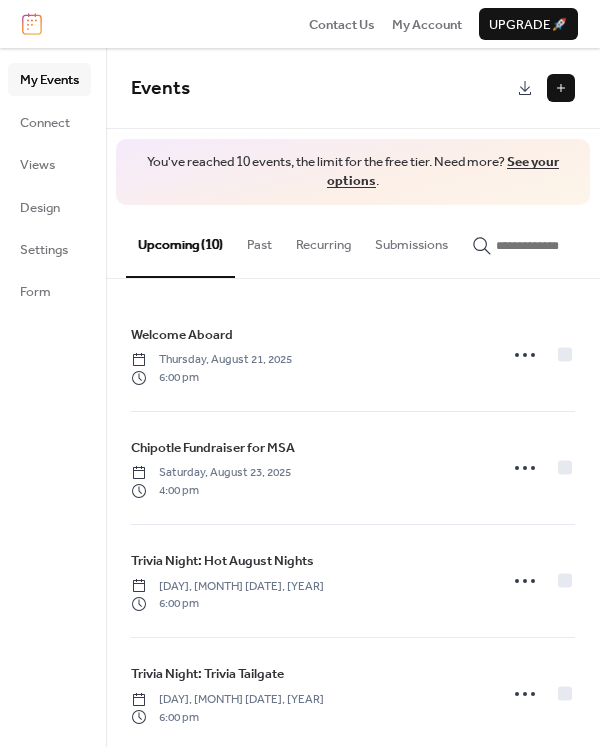 scroll, scrollTop: 701, scrollLeft: 0, axis: vertical 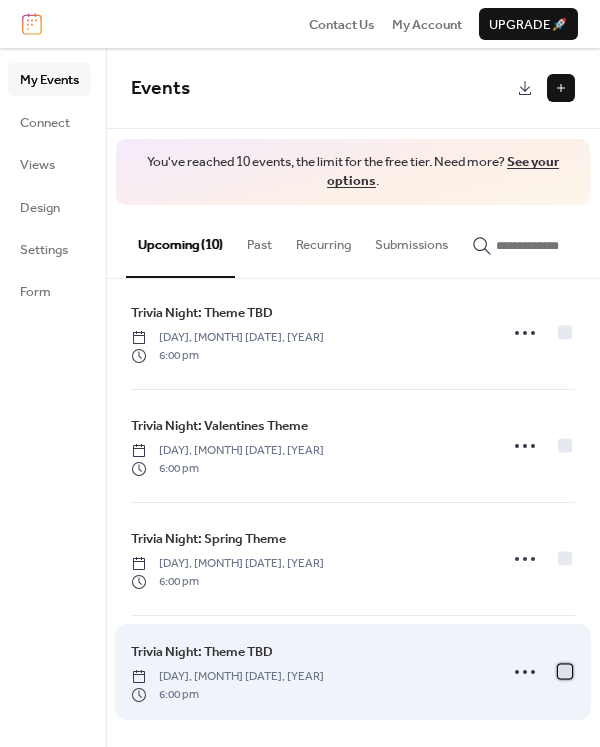 click at bounding box center (565, 671) 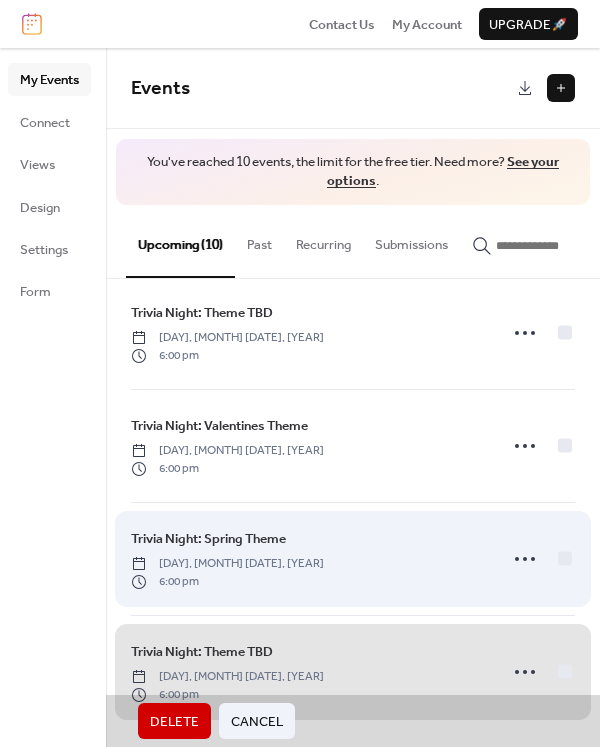 click on "[THEME] [DAY], [MONTH] [DATE], [YEAR] [TIME]" at bounding box center [353, 558] 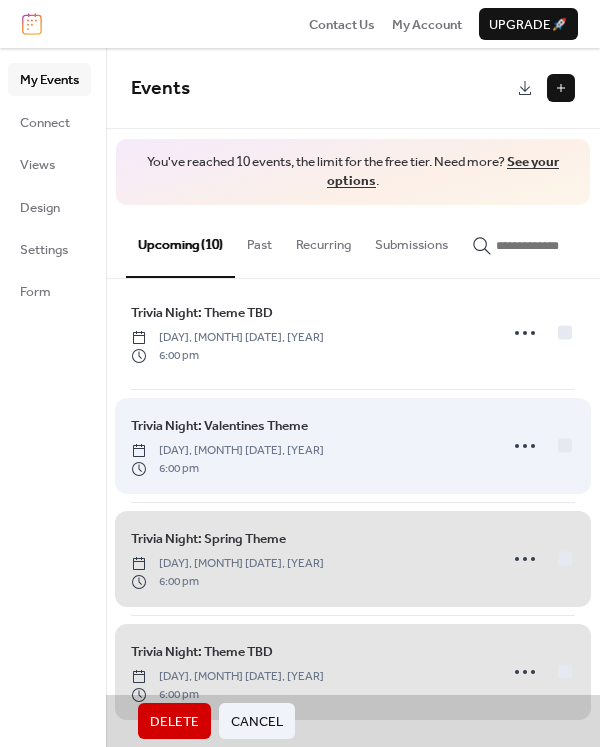 click on "[THEME] [DAY], [MONTH] [DATE], [YEAR] [TIME]" at bounding box center [353, 445] 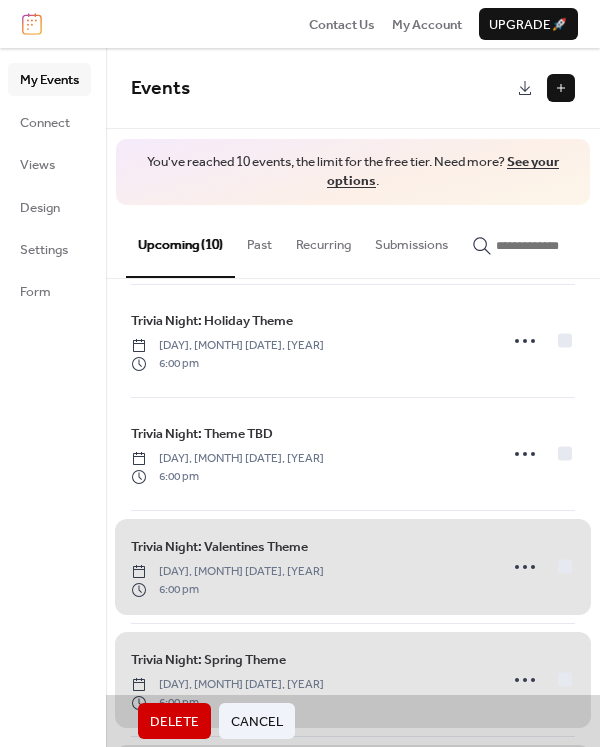scroll, scrollTop: 562, scrollLeft: 0, axis: vertical 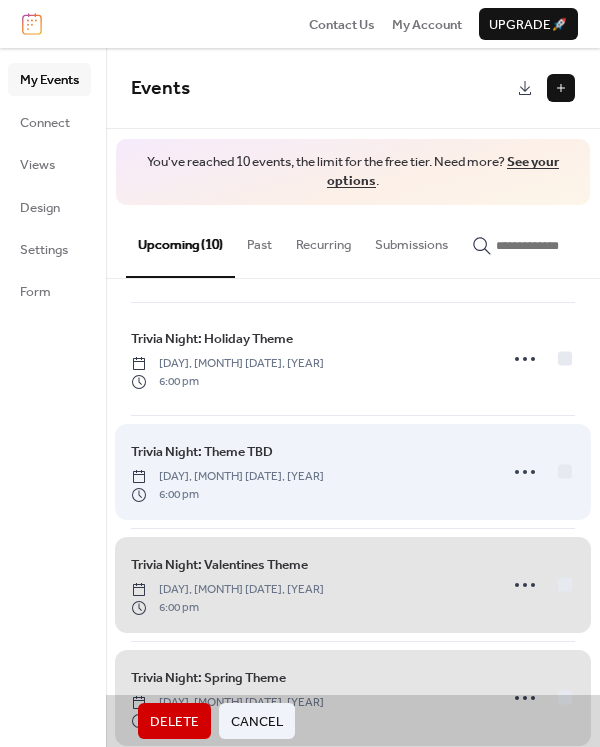 click on "[THEME] [DAY], [MONTH] [DATE], [YEAR] [TIME]" at bounding box center [353, 471] 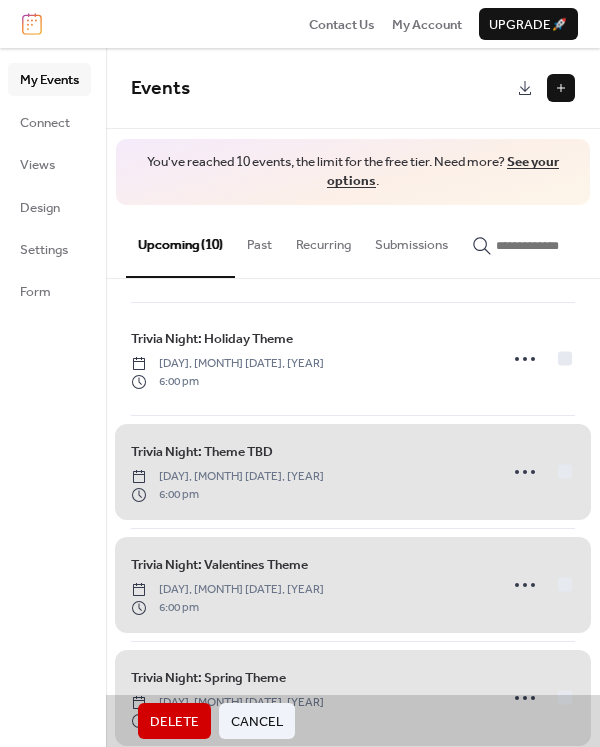 click on "Delete" at bounding box center [174, 722] 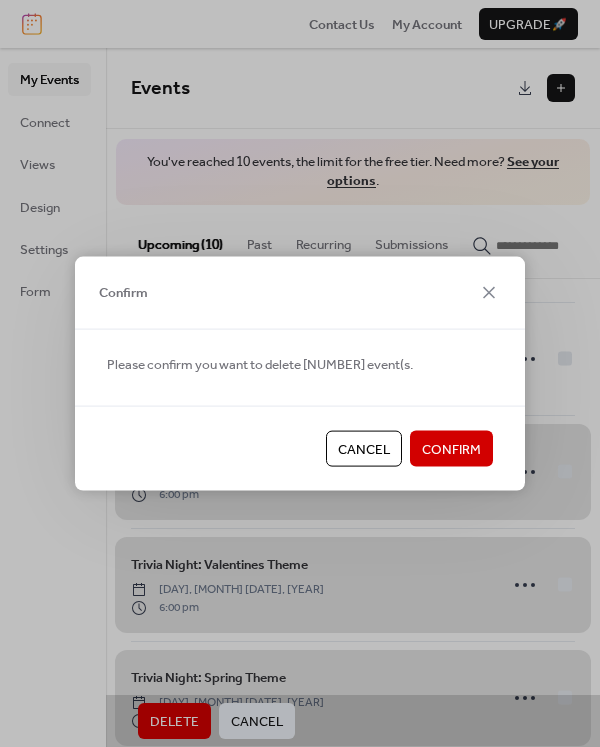 click on "Confirm" at bounding box center [451, 450] 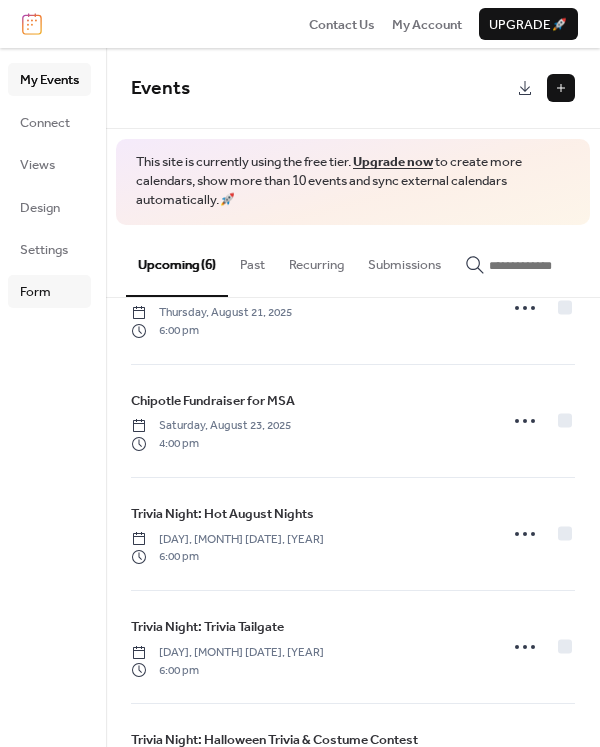 scroll, scrollTop: 21, scrollLeft: 0, axis: vertical 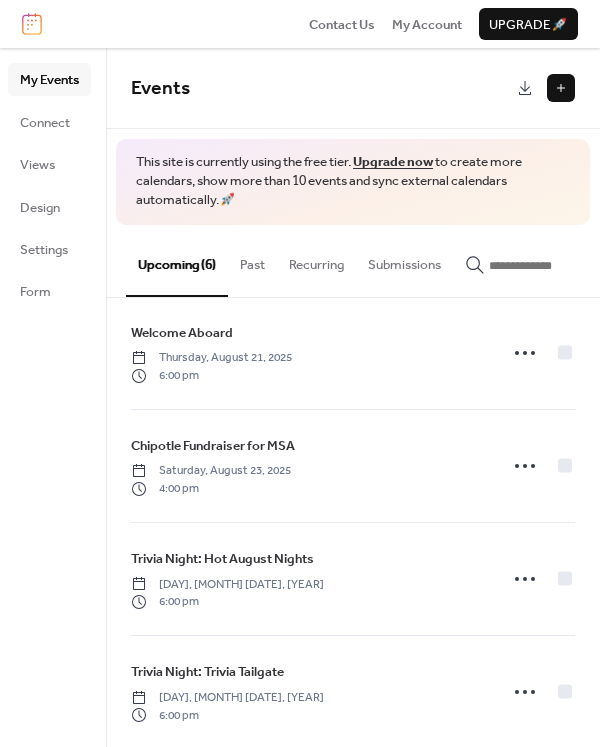 click at bounding box center [561, 88] 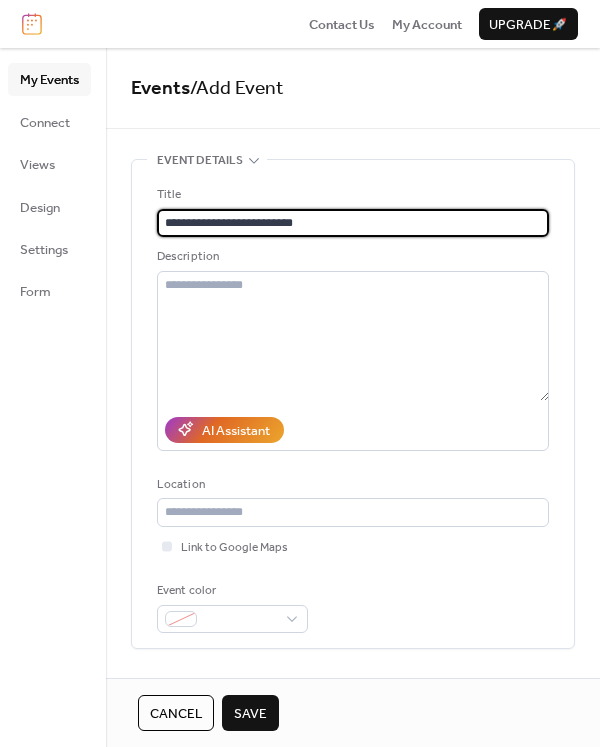 type on "**********" 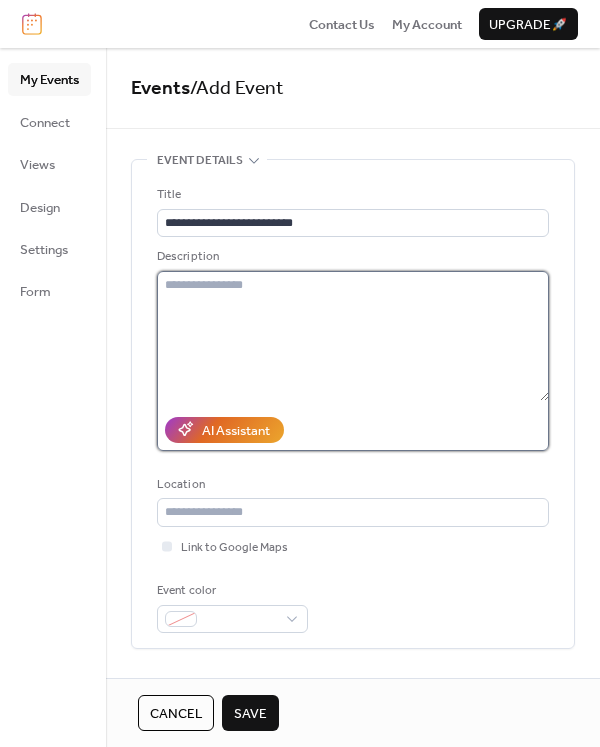 click at bounding box center (353, 336) 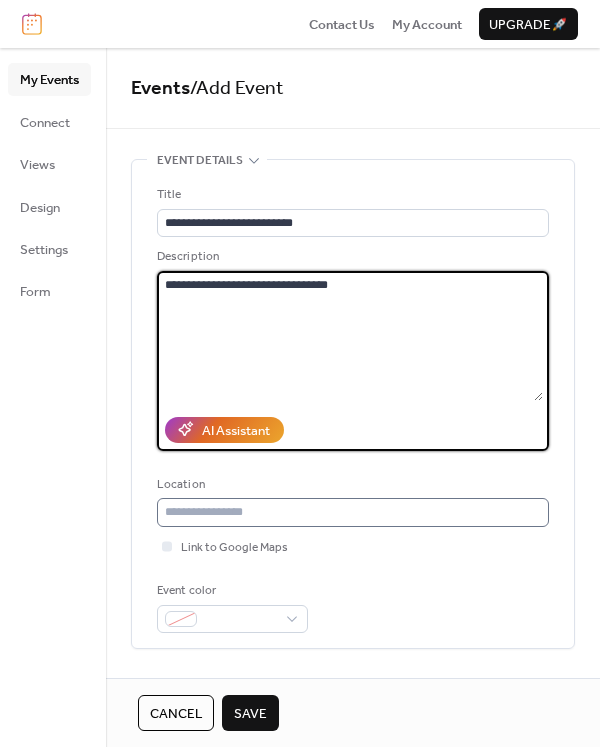 type on "**********" 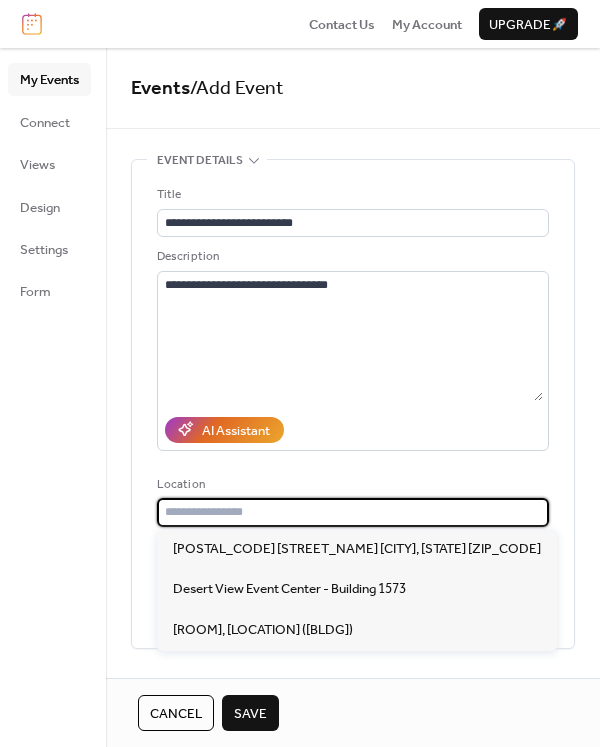 click at bounding box center [353, 512] 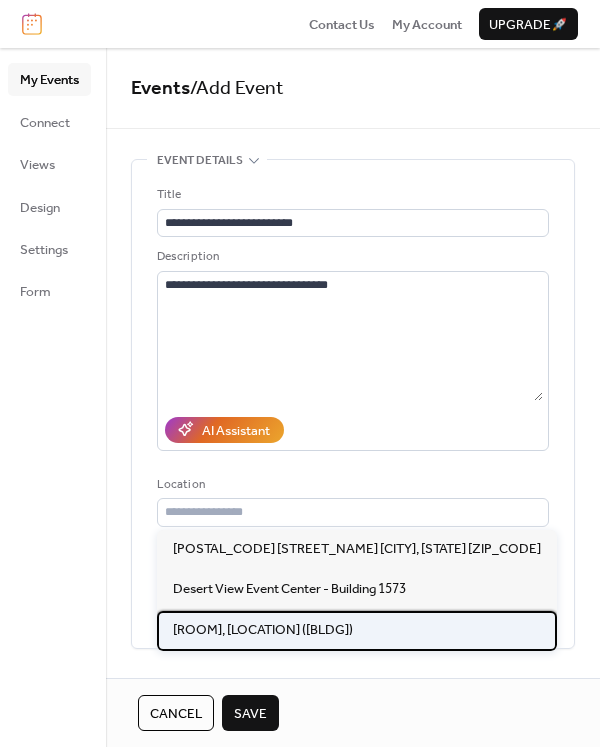 click on "[ROOM], [LOCATION] ([BLDG])" at bounding box center [263, 630] 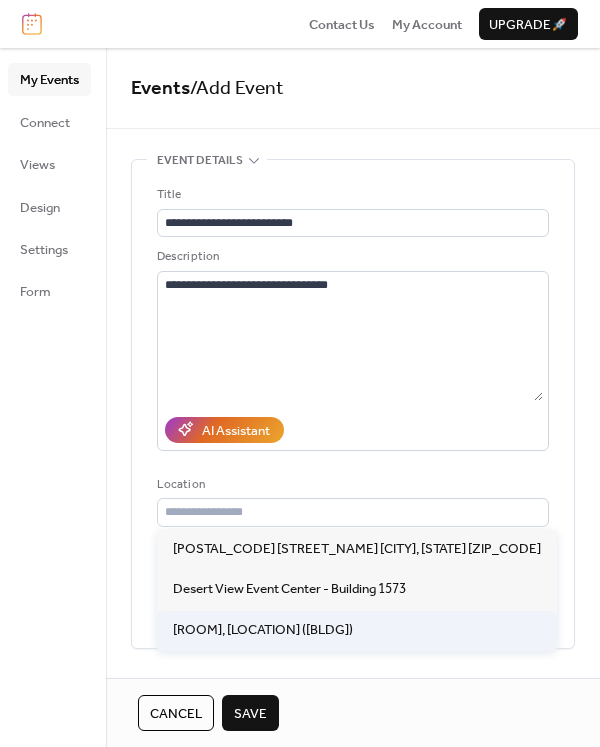 type on "**********" 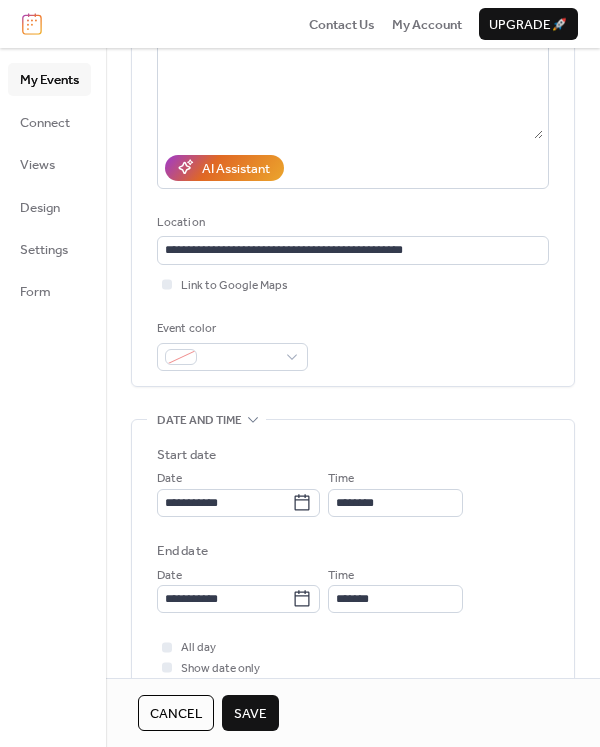 scroll, scrollTop: 280, scrollLeft: 0, axis: vertical 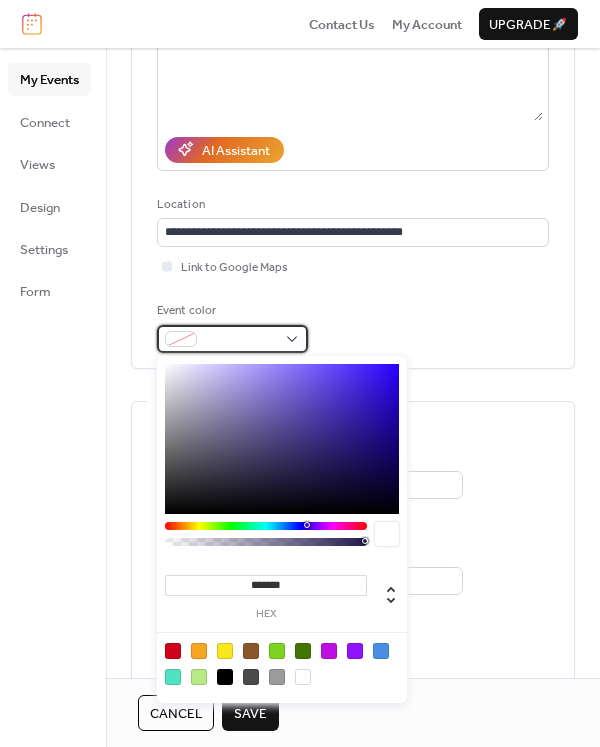 click at bounding box center [232, 339] 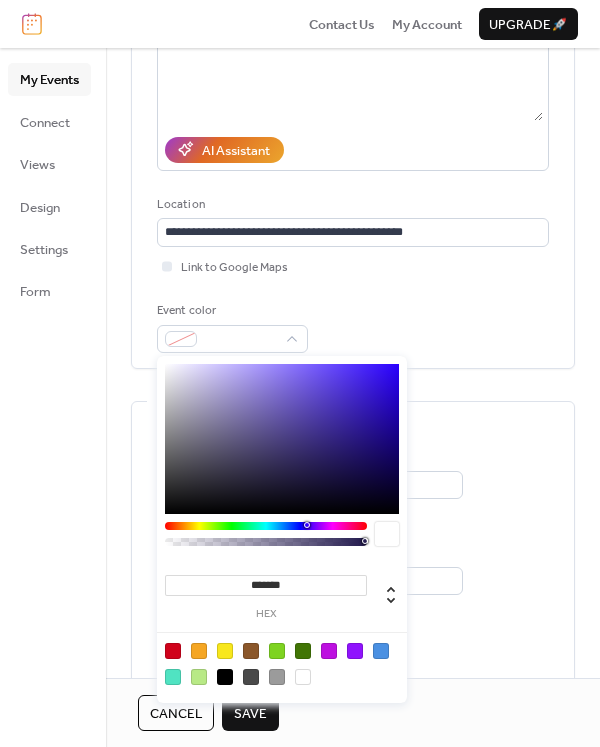 click at bounding box center [355, 651] 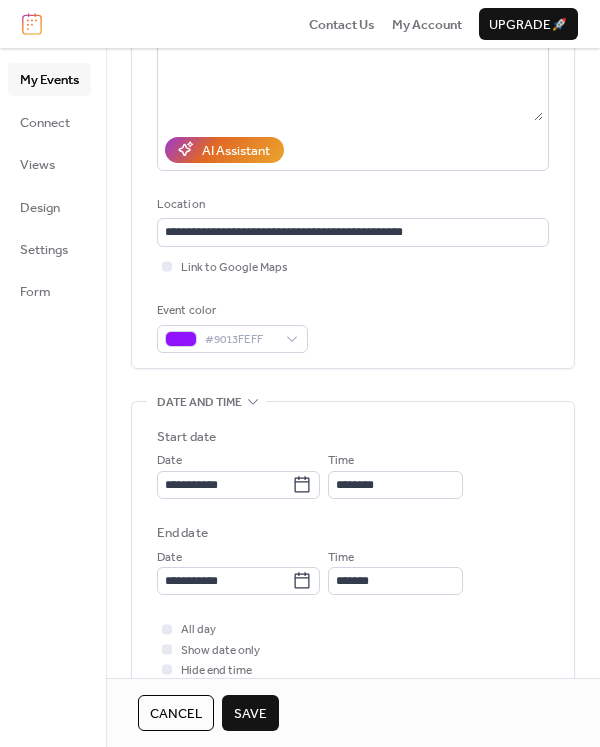 click on "My Events Connect Views Design Settings Form" at bounding box center [53, 397] 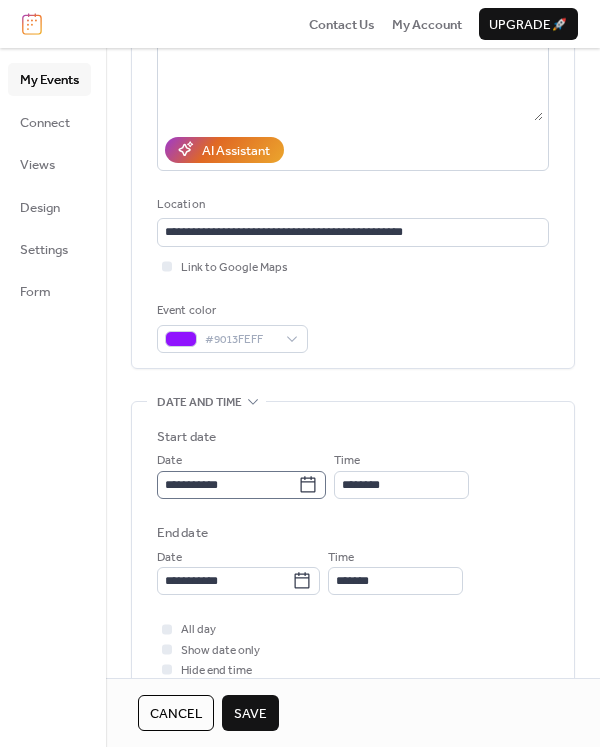 scroll, scrollTop: 0, scrollLeft: 0, axis: both 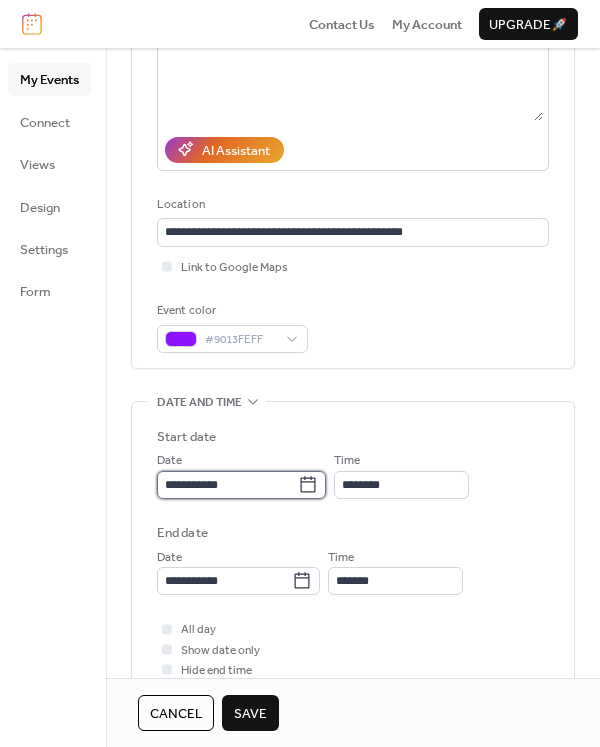 click on "**********" at bounding box center (227, 485) 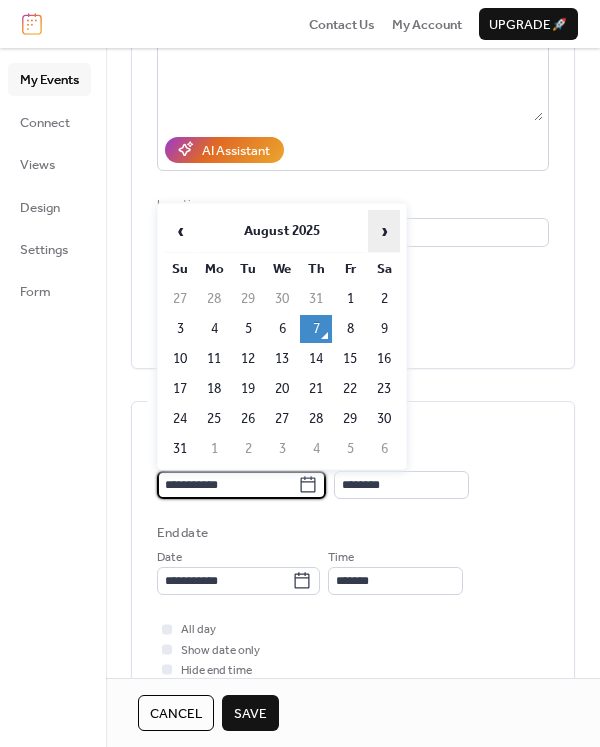 click on "›" at bounding box center (384, 231) 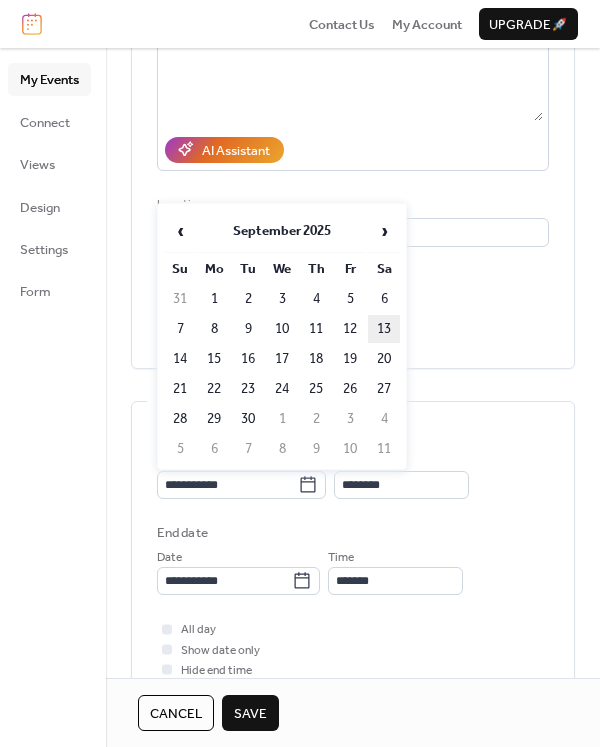 click on "13" at bounding box center (384, 329) 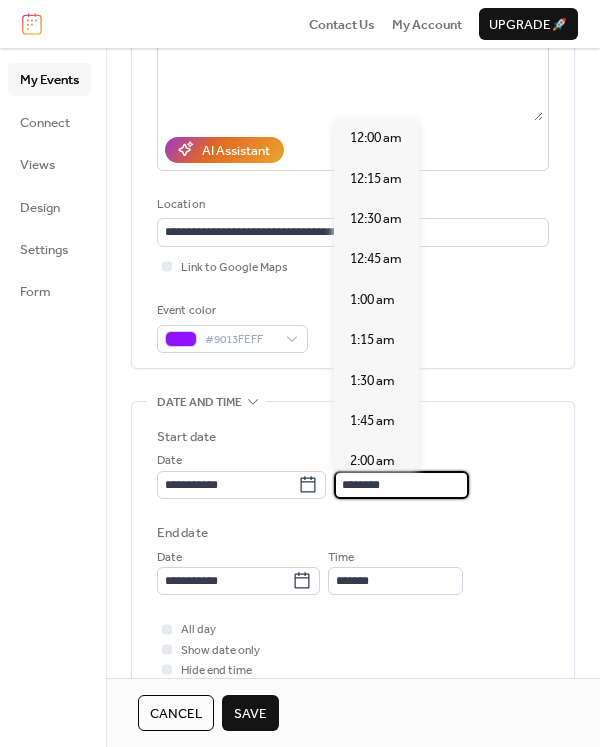 click on "********" at bounding box center [401, 485] 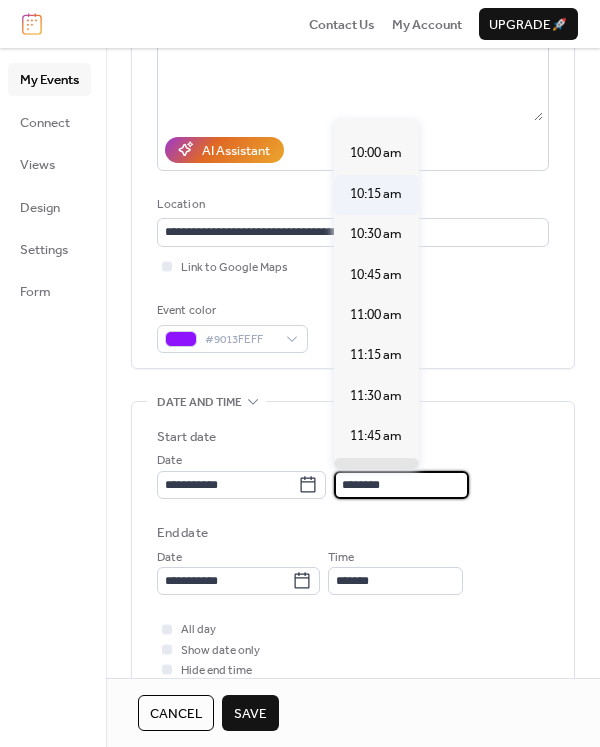 scroll, scrollTop: 1558, scrollLeft: 0, axis: vertical 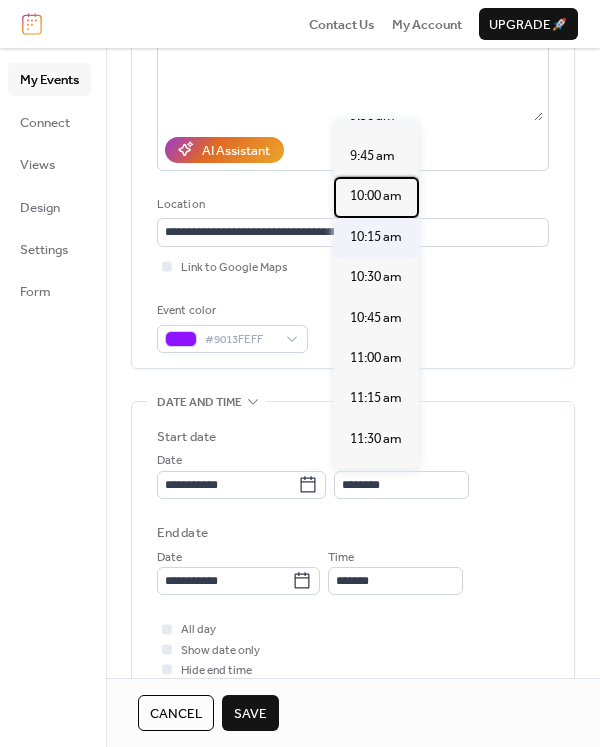 click on "10:00 am" at bounding box center (376, 196) 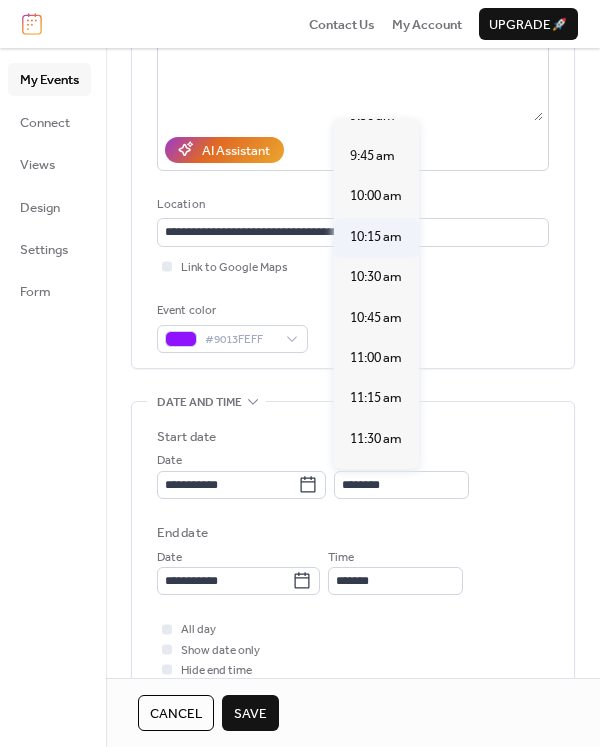 type on "********" 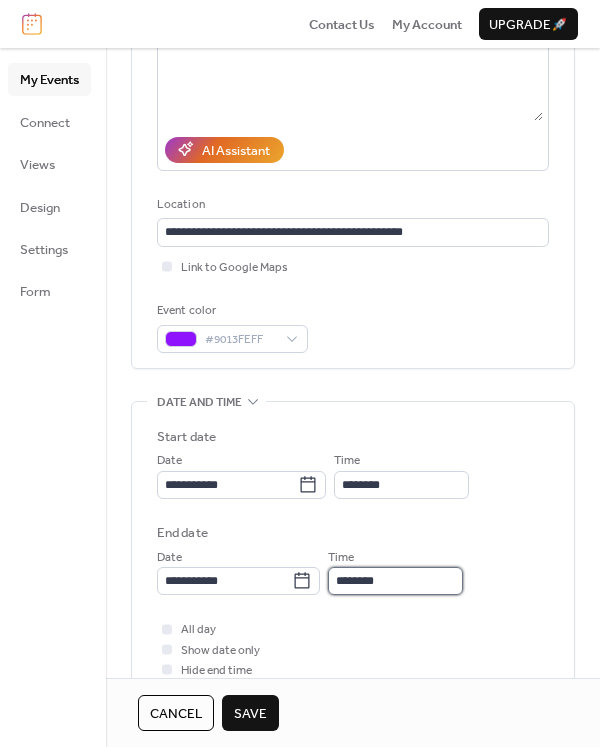 click on "********" at bounding box center (395, 581) 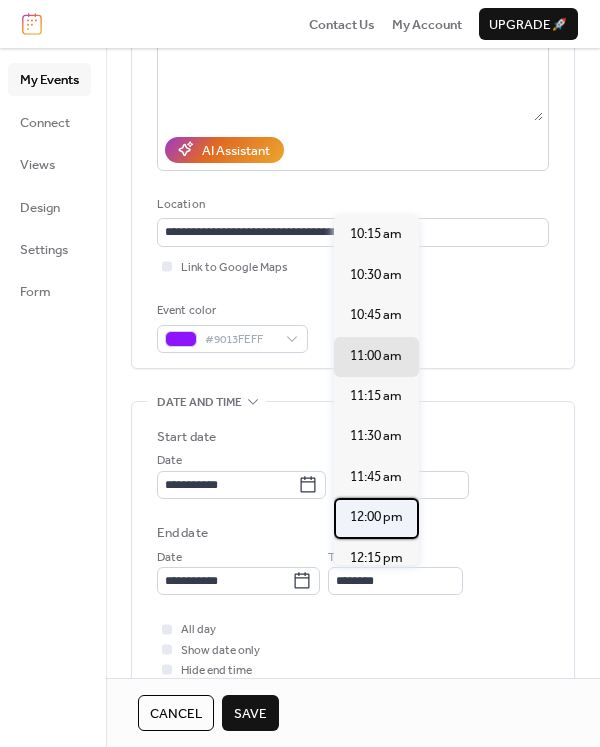 click on "12:00 pm" at bounding box center (376, 517) 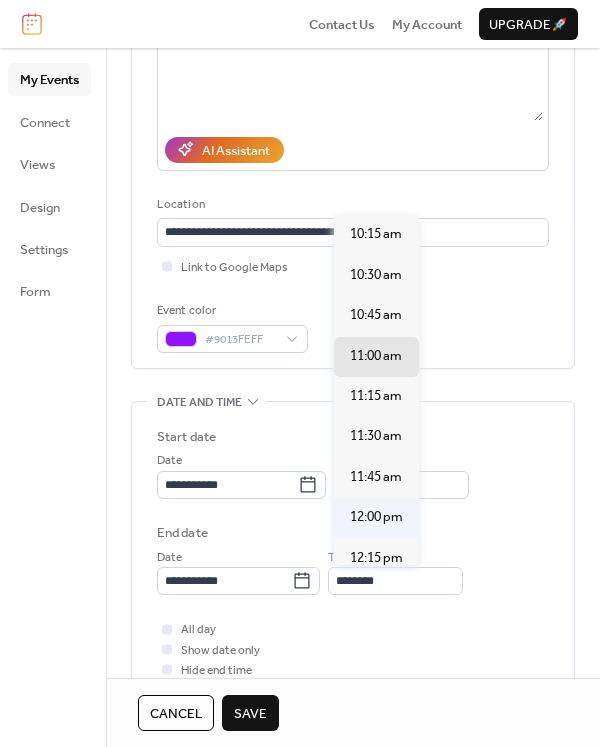 type on "********" 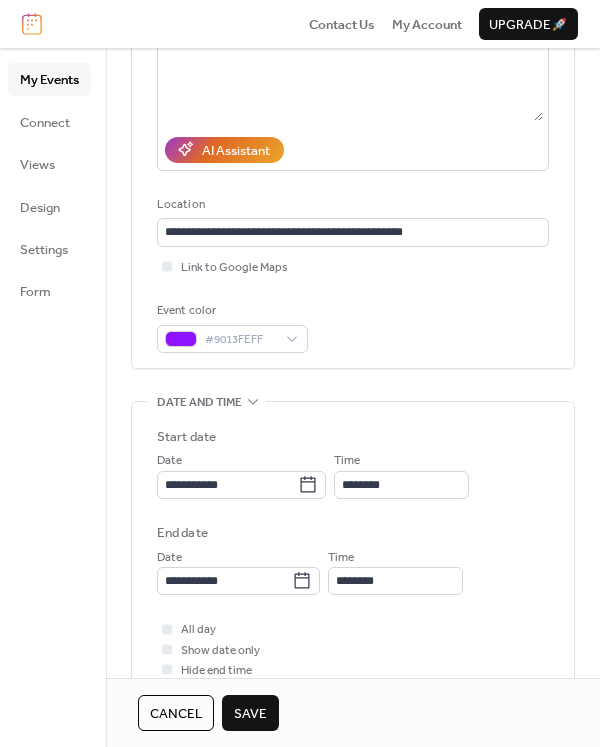 click on "Save" at bounding box center [250, 714] 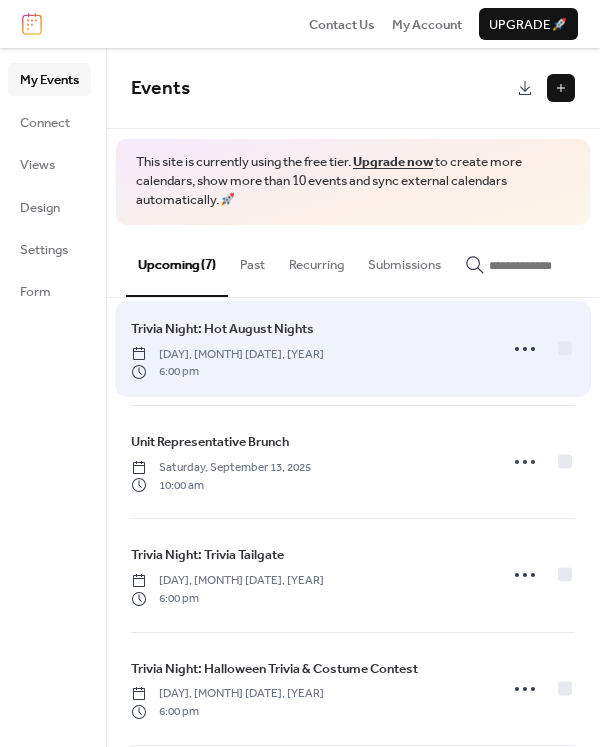 scroll, scrollTop: 261, scrollLeft: 0, axis: vertical 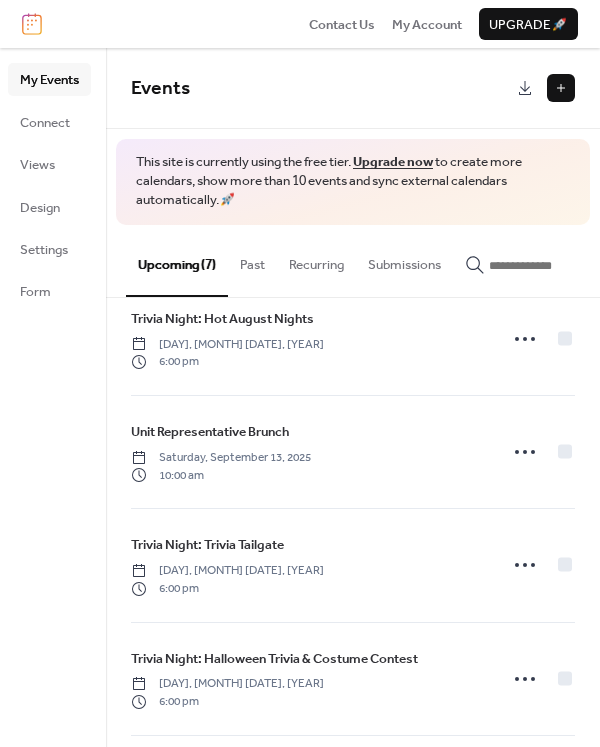 click at bounding box center (561, 88) 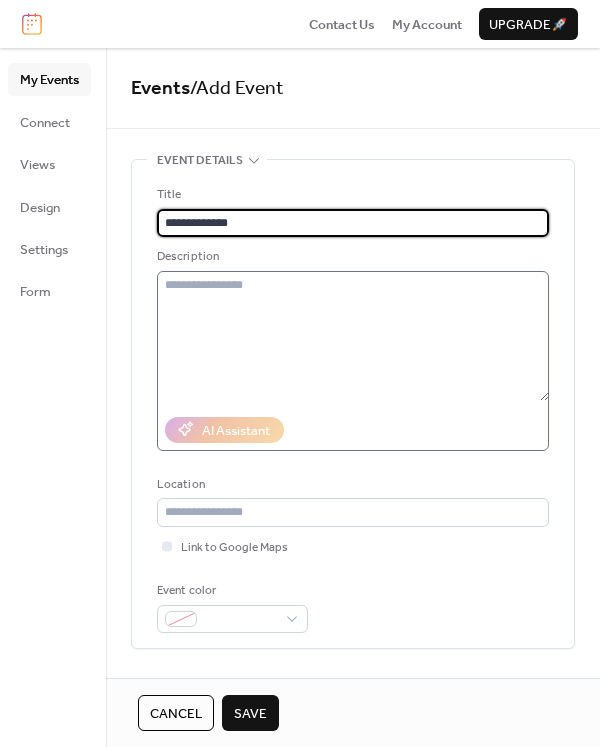 type on "**********" 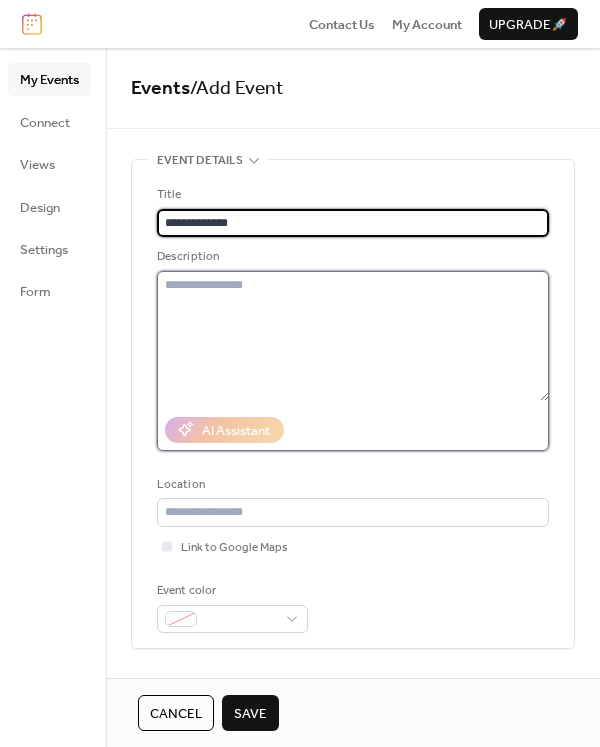click at bounding box center (353, 336) 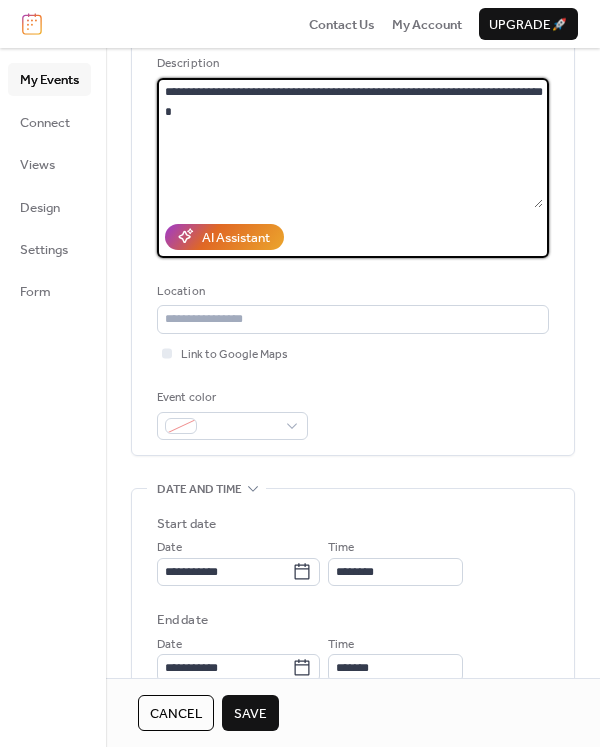 scroll, scrollTop: 198, scrollLeft: 0, axis: vertical 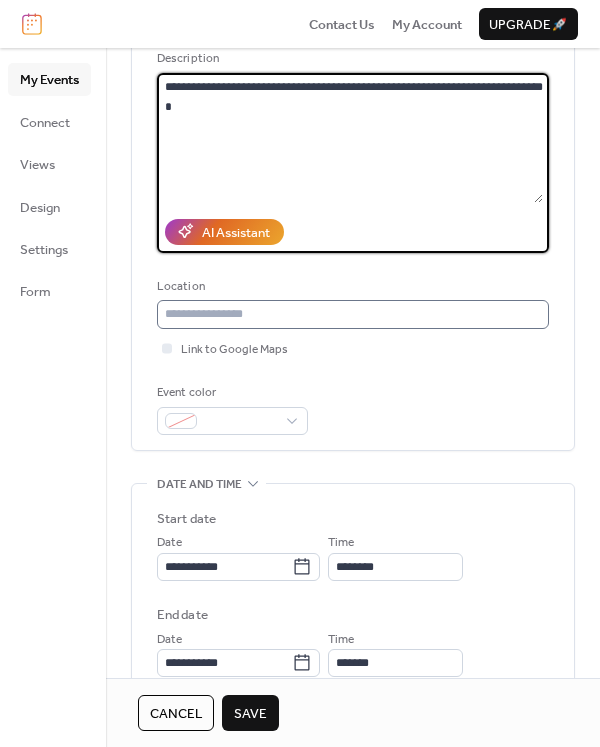 type on "**********" 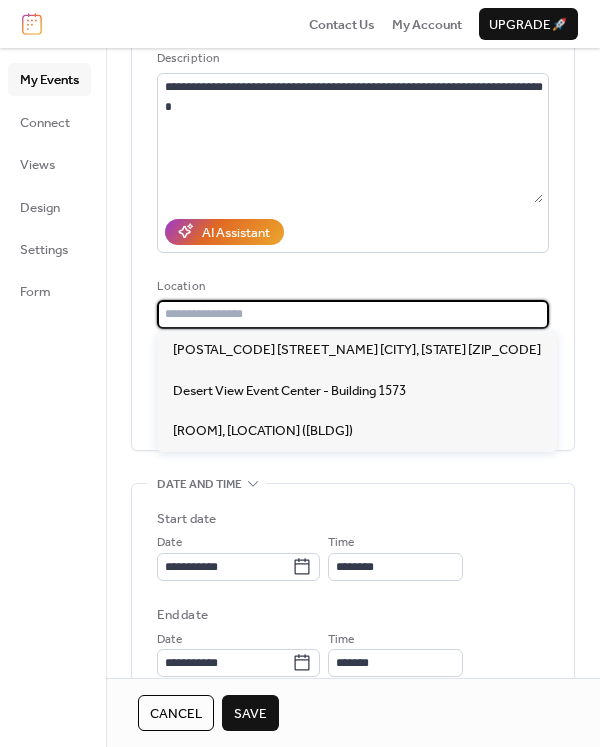 click at bounding box center [353, 314] 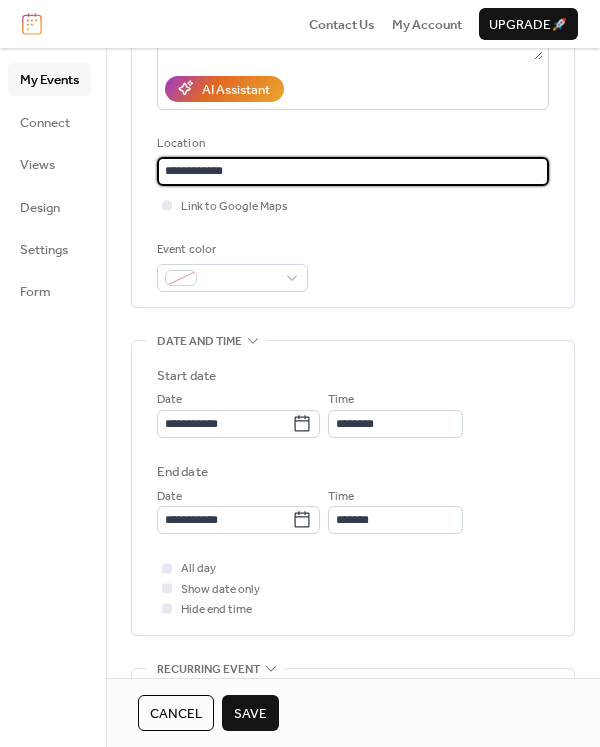 scroll, scrollTop: 343, scrollLeft: 0, axis: vertical 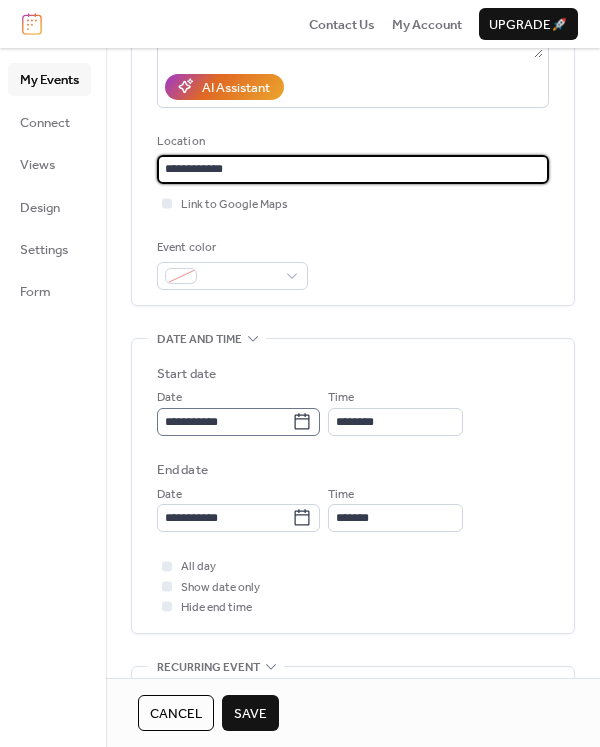 type on "**********" 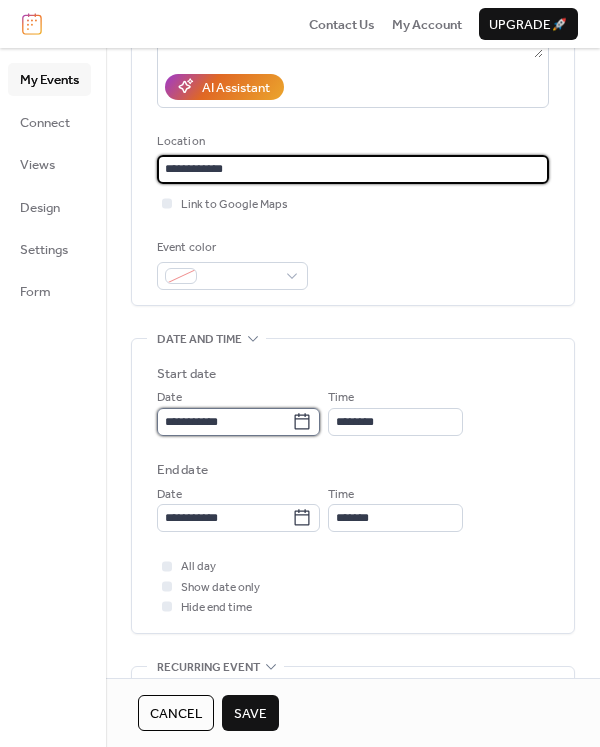 click on "**********" at bounding box center (224, 422) 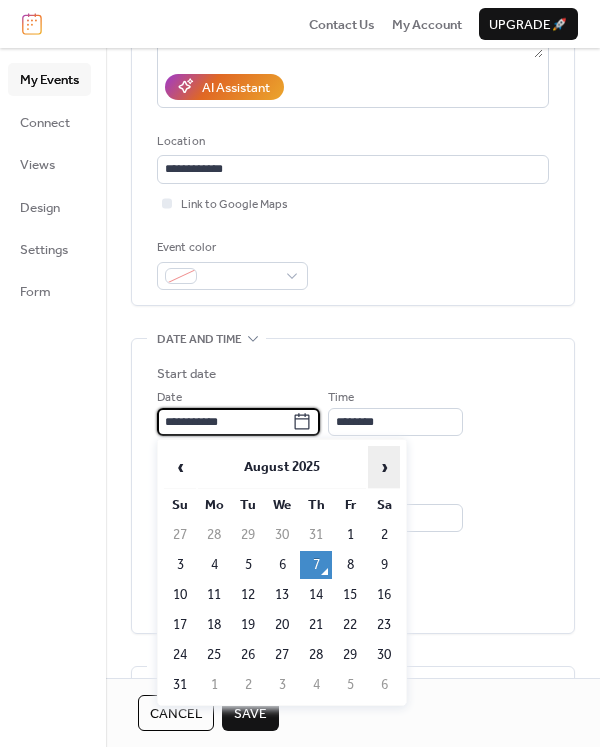 click on "›" at bounding box center (384, 467) 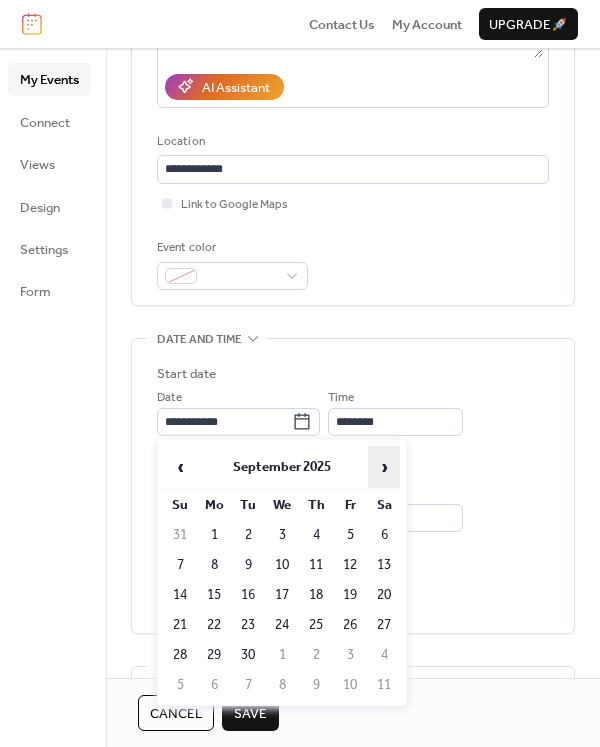 click on "›" at bounding box center [384, 467] 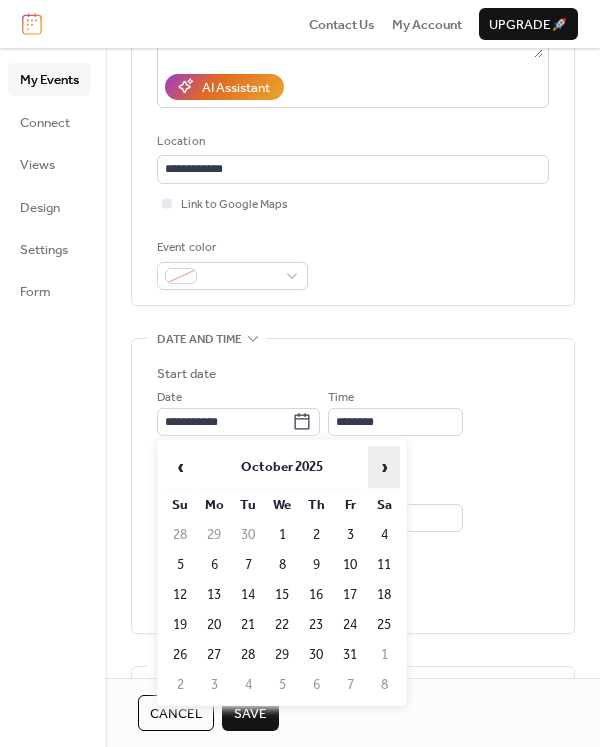 click on "›" at bounding box center [384, 467] 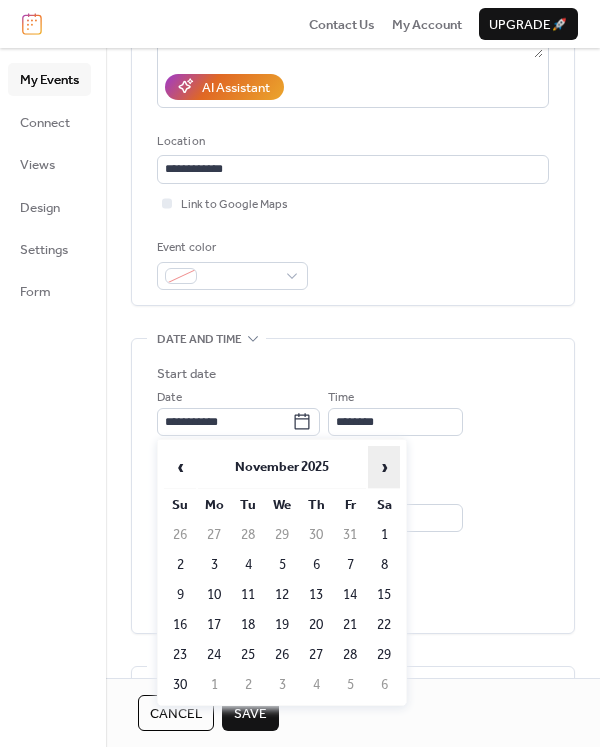 click on "›" at bounding box center [384, 467] 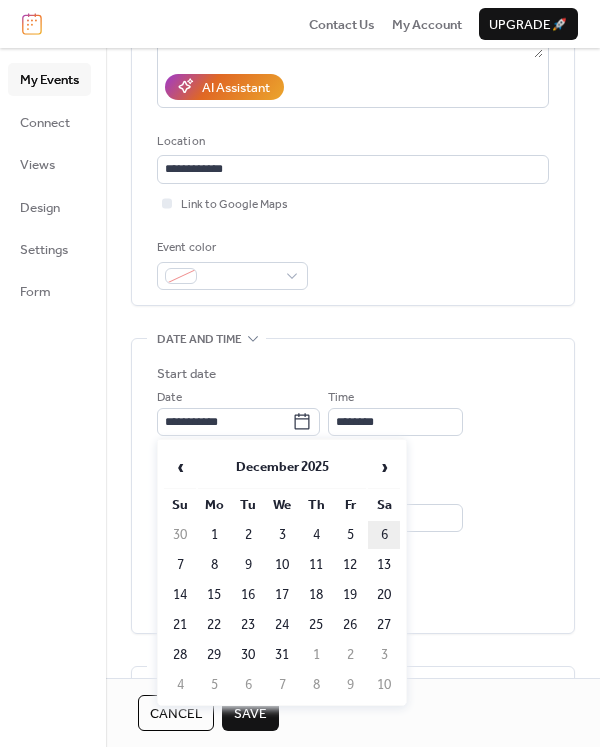 click on "6" at bounding box center (384, 535) 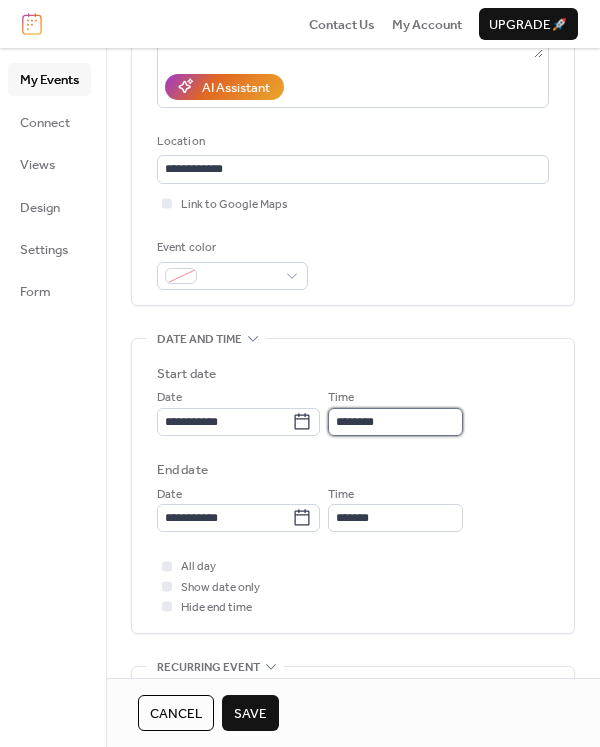 click on "********" at bounding box center [395, 422] 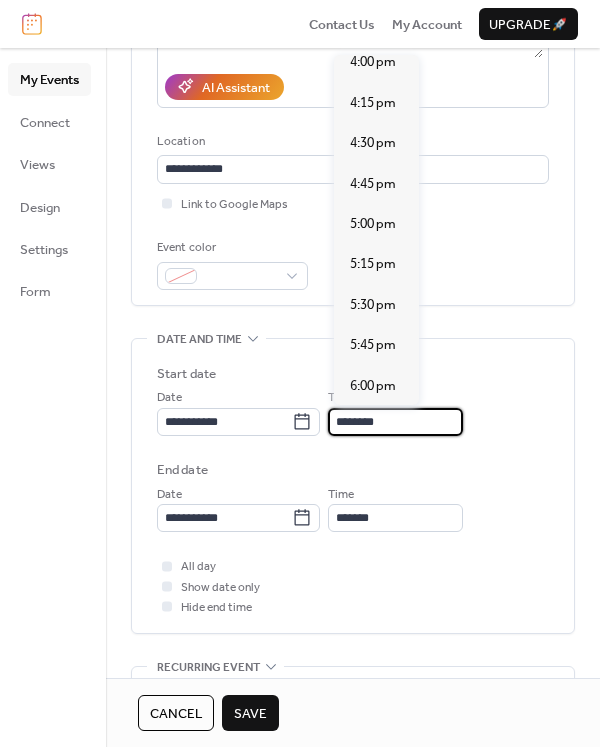 scroll, scrollTop: 2715, scrollLeft: 0, axis: vertical 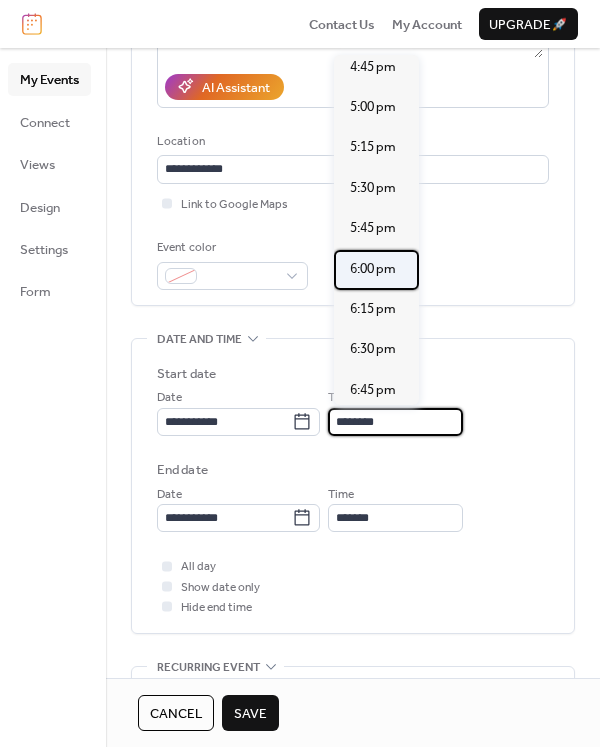 click on "6:00 pm" at bounding box center (373, 269) 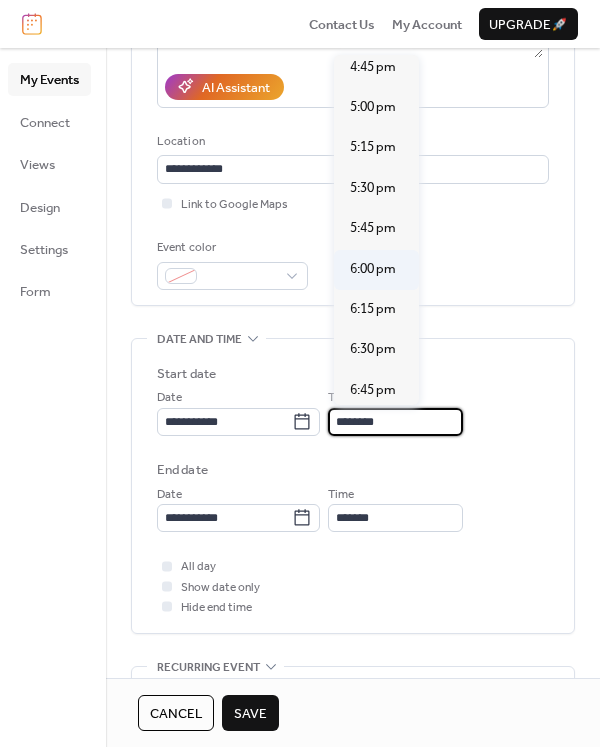 type on "*******" 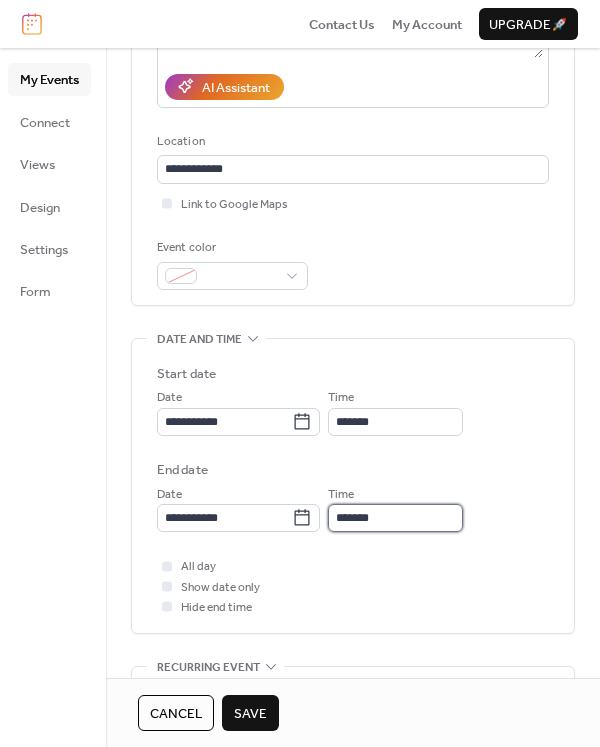 click on "*******" at bounding box center (395, 518) 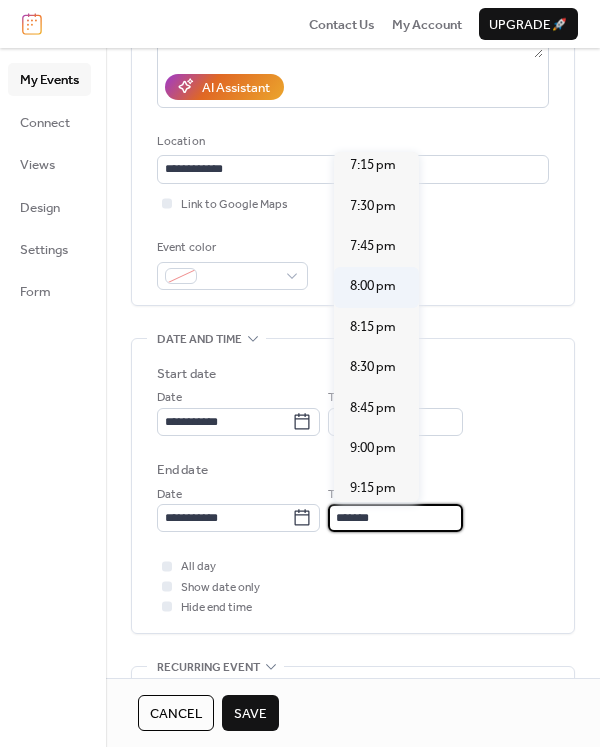 scroll, scrollTop: 172, scrollLeft: 0, axis: vertical 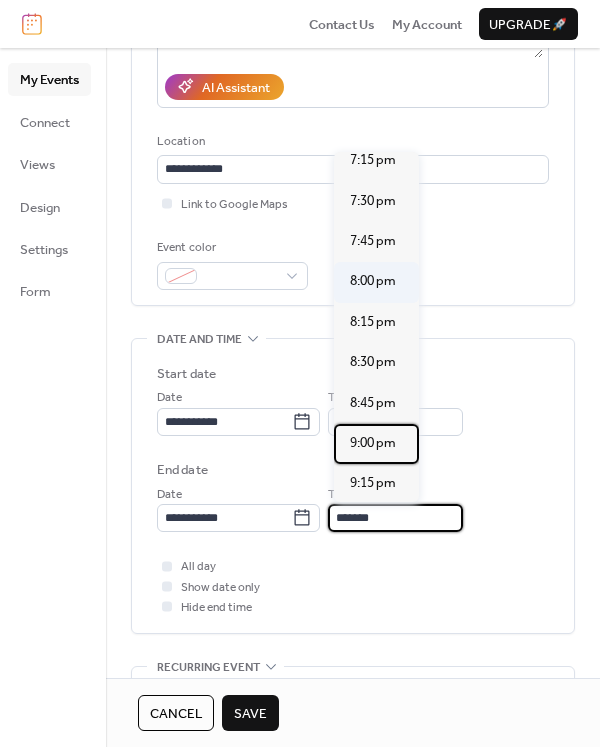 click on "9:00 pm" at bounding box center [373, 443] 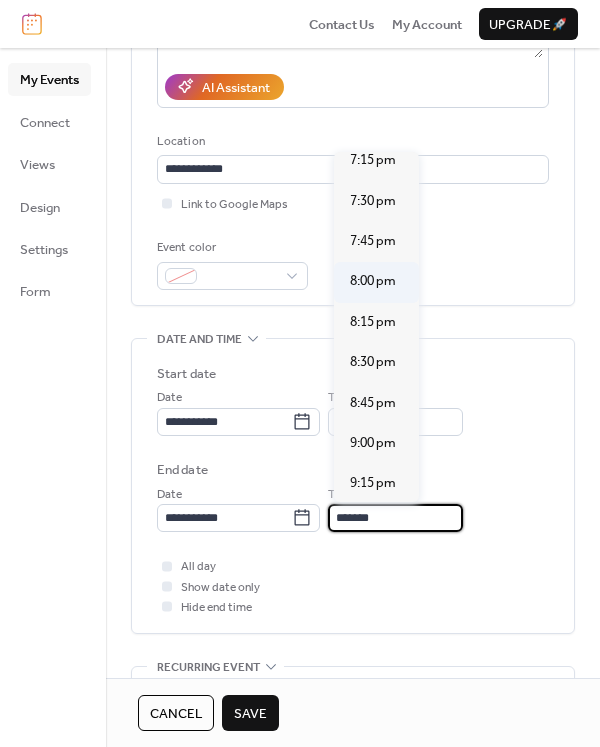 type on "*******" 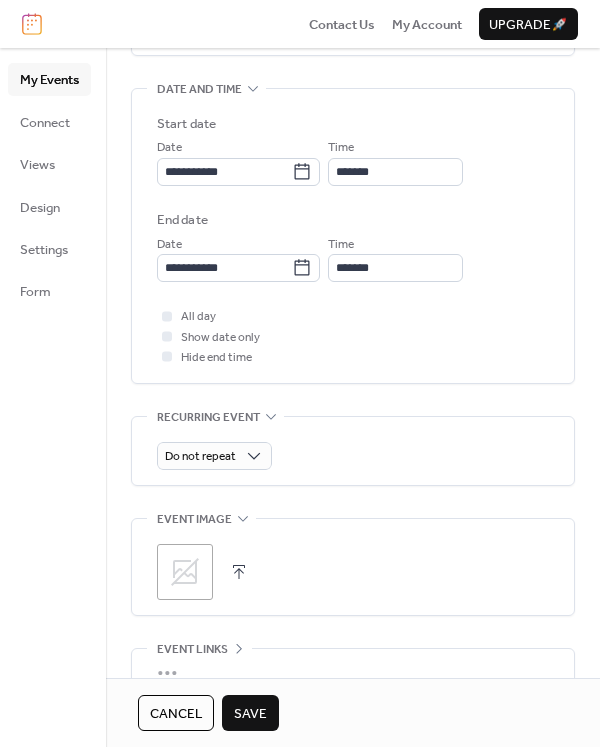scroll, scrollTop: 766, scrollLeft: 0, axis: vertical 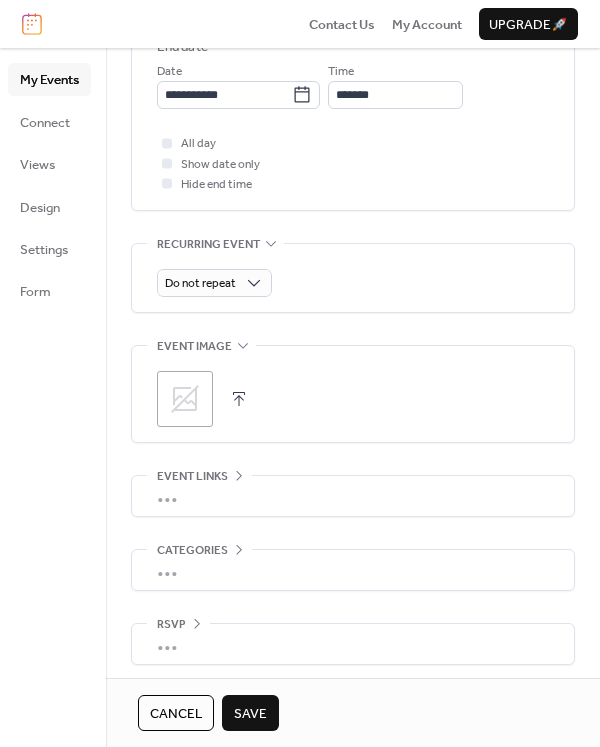 click on "Save" at bounding box center [250, 714] 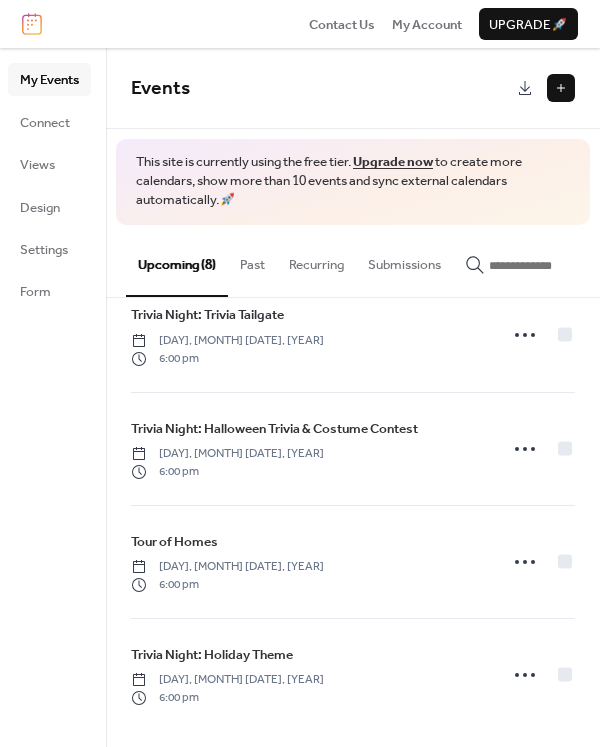 scroll, scrollTop: 495, scrollLeft: 0, axis: vertical 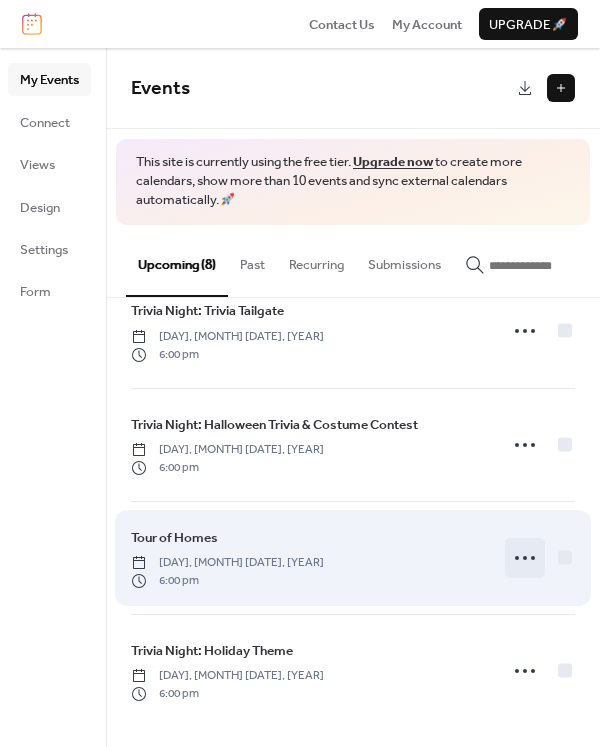 click 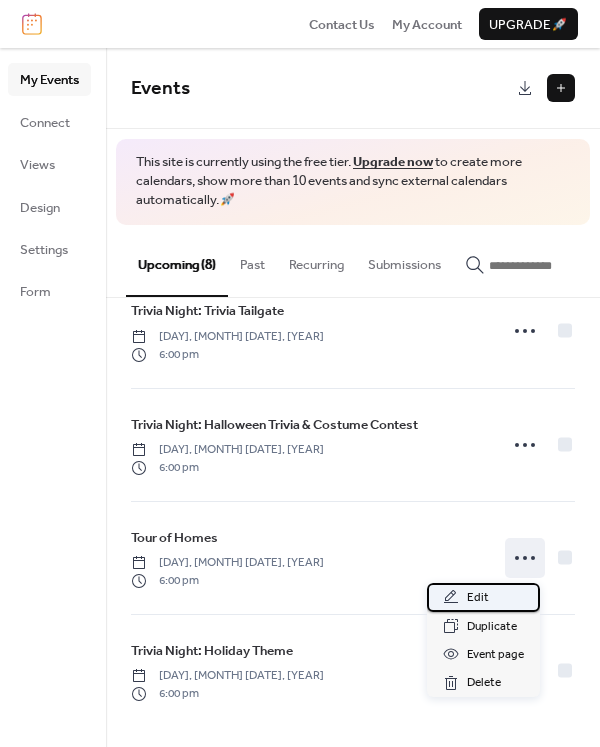 click on "Edit" at bounding box center [483, 597] 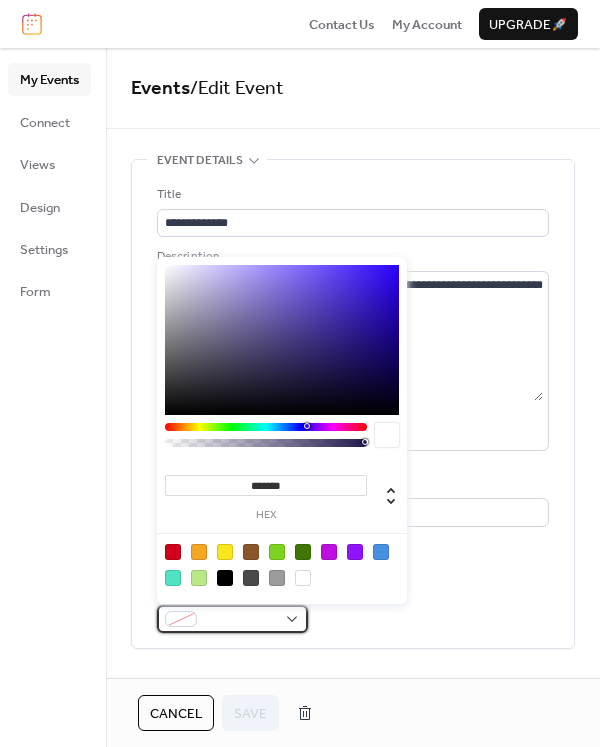 click at bounding box center [232, 619] 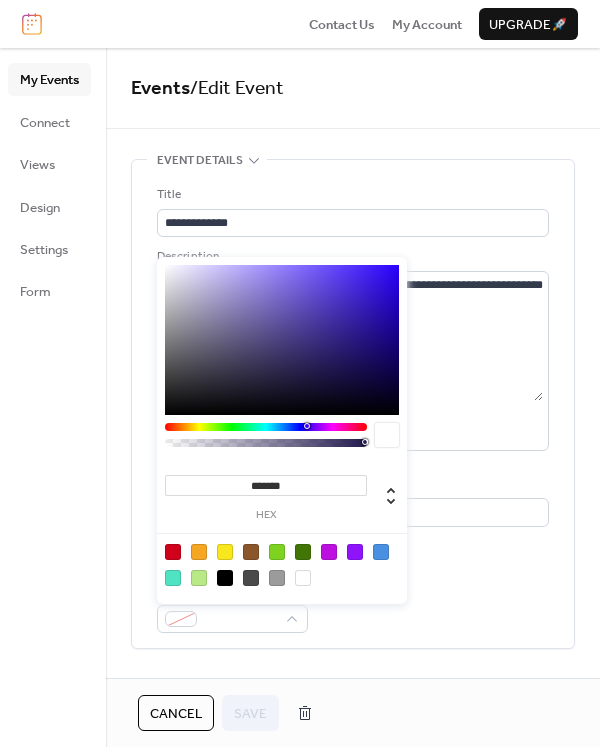 click at bounding box center [329, 552] 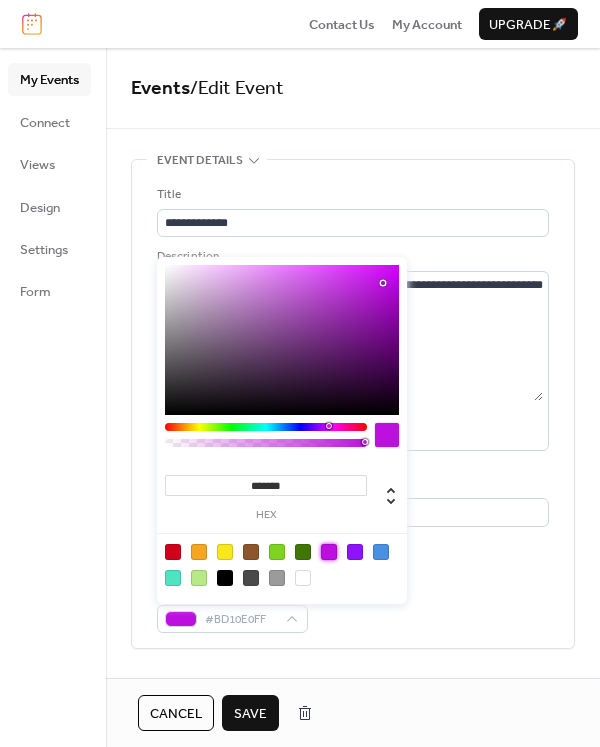 click at bounding box center [173, 552] 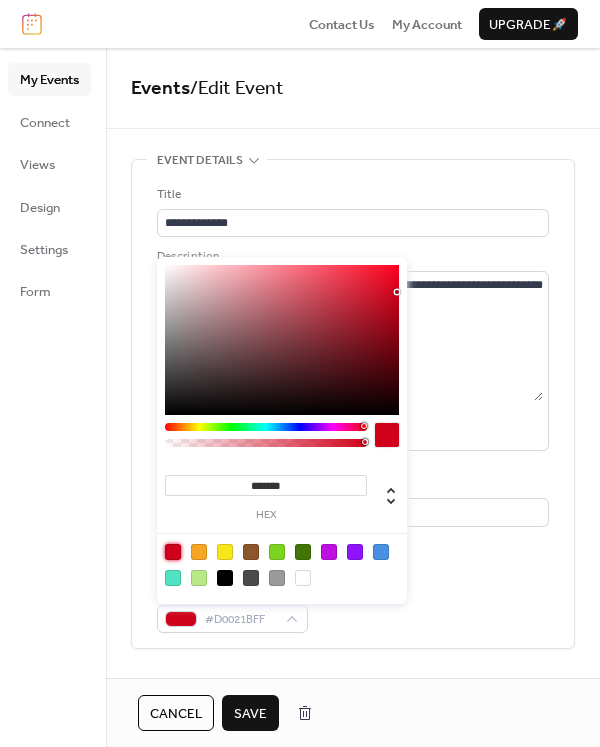 click on "Save" at bounding box center (250, 714) 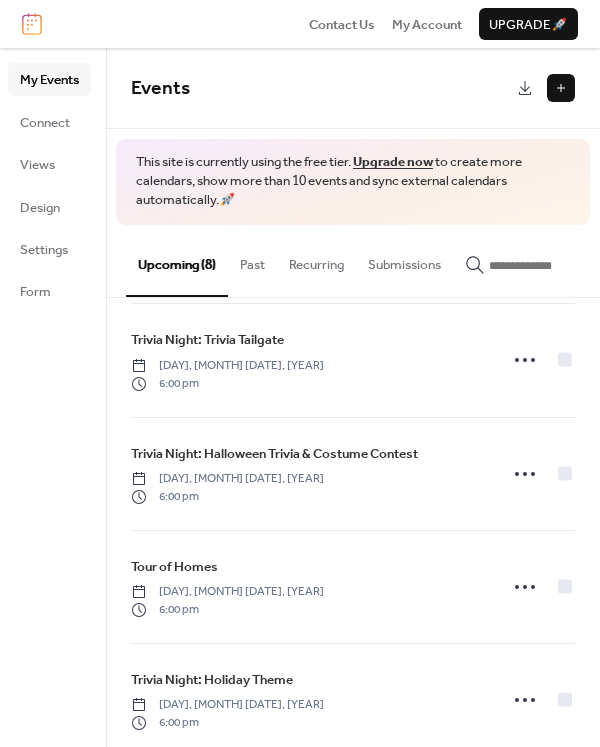 scroll, scrollTop: 495, scrollLeft: 0, axis: vertical 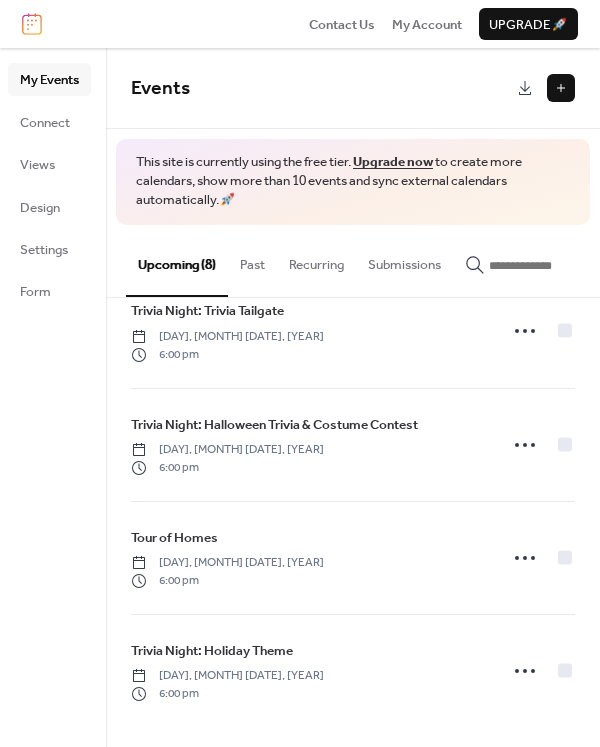 click at bounding box center [561, 88] 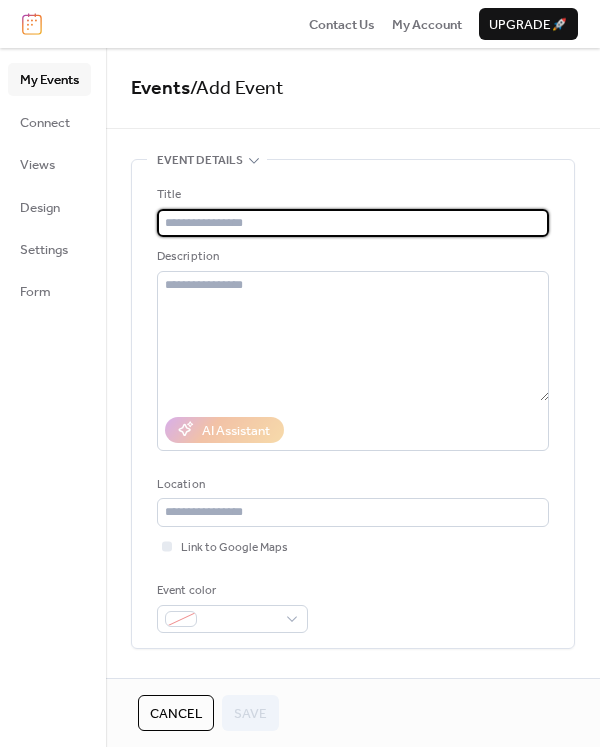click at bounding box center [353, 223] 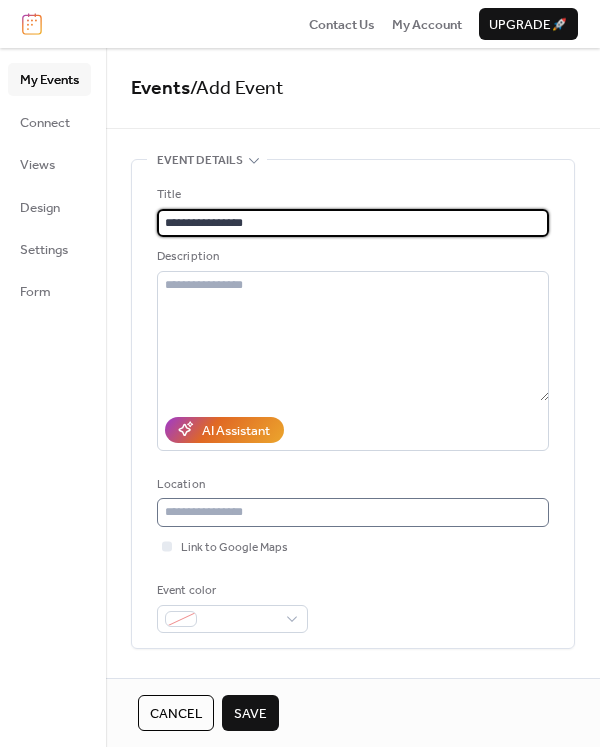 type on "**********" 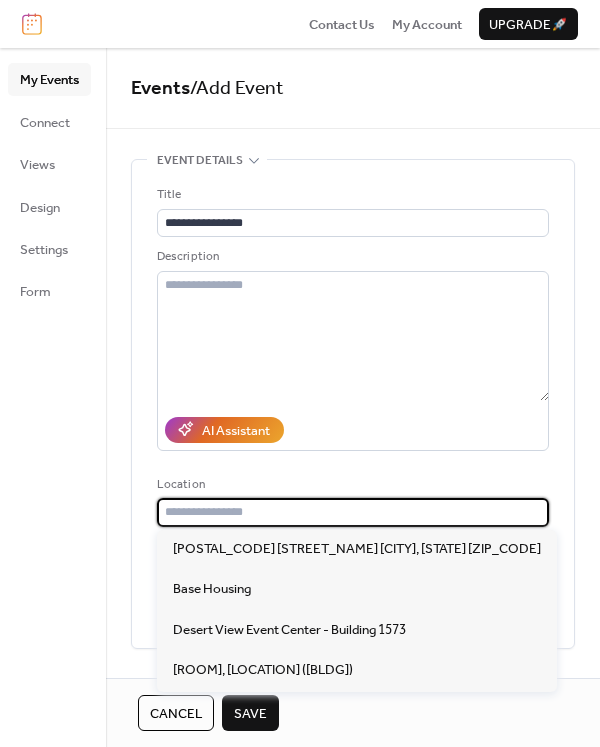 click at bounding box center [353, 512] 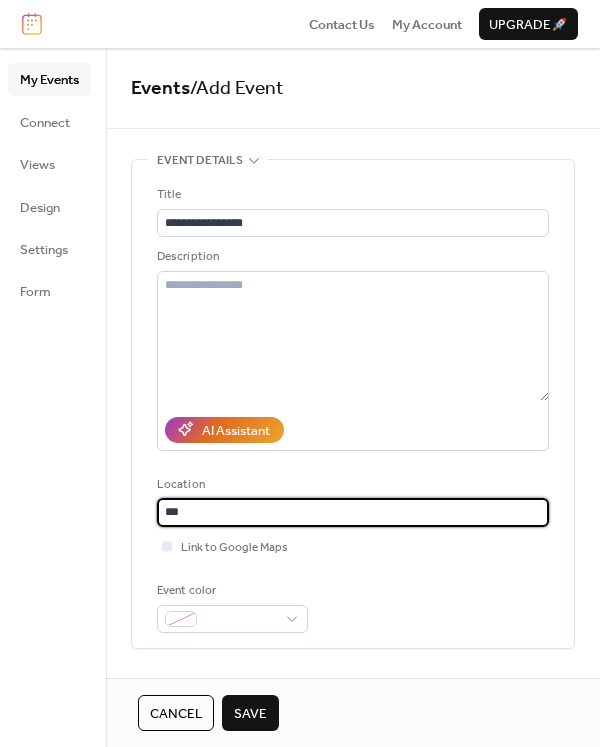 type on "***" 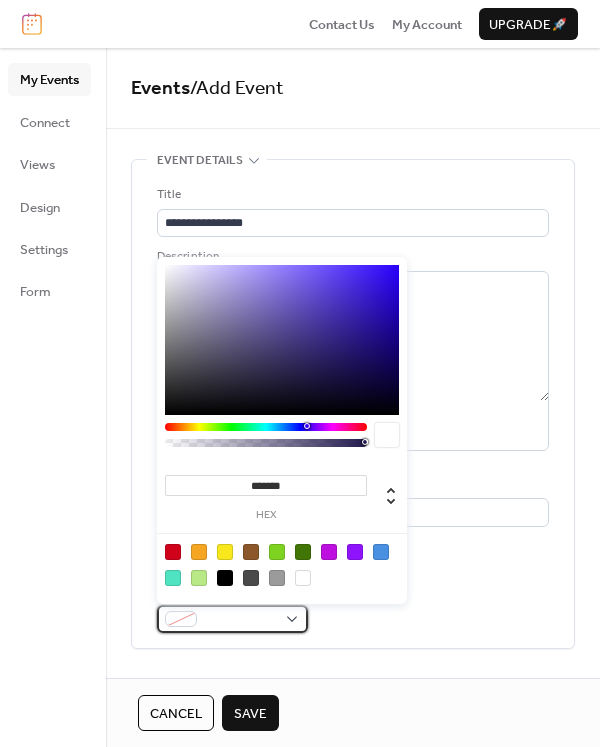 click at bounding box center [232, 619] 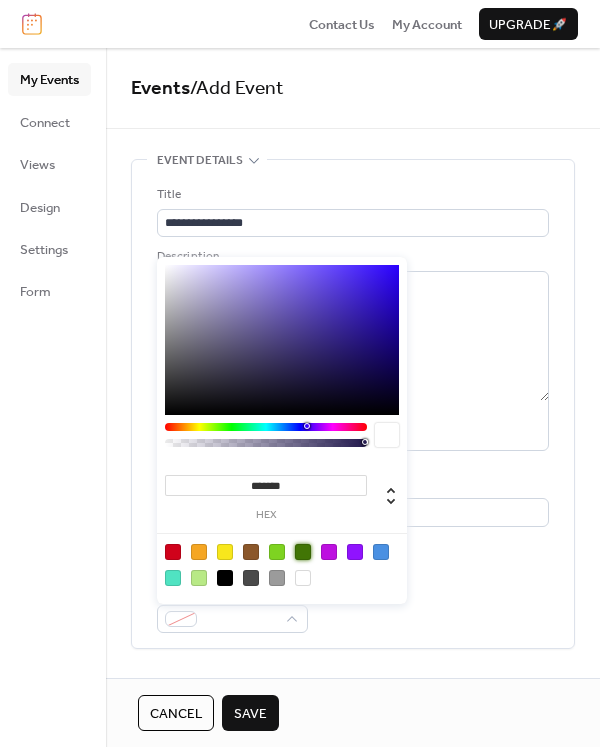 click at bounding box center [303, 552] 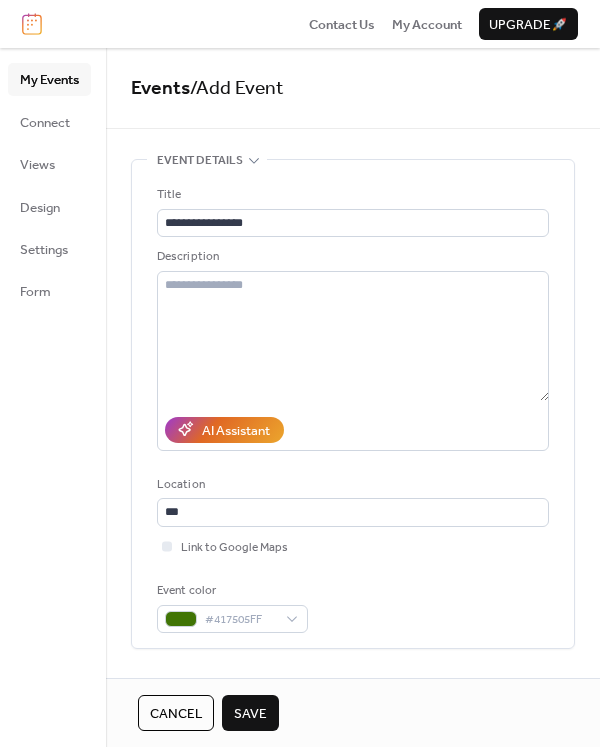 click on "**********" at bounding box center [353, 409] 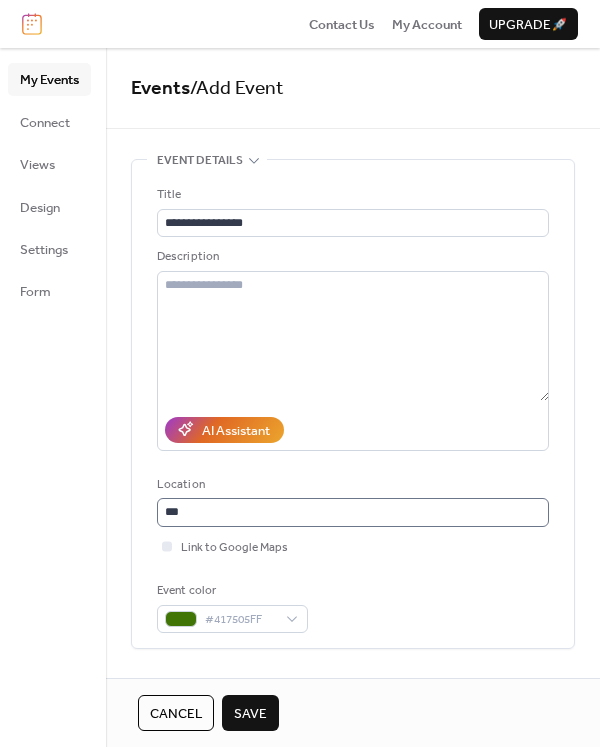scroll, scrollTop: 0, scrollLeft: 0, axis: both 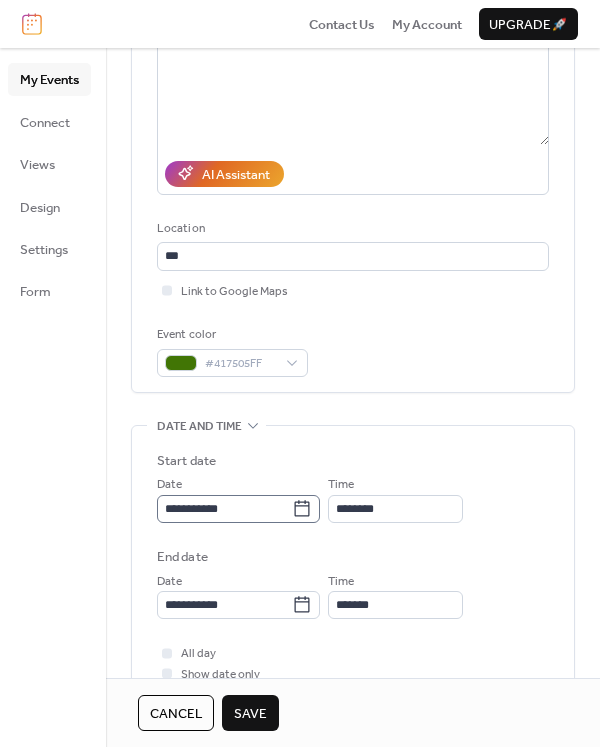 click 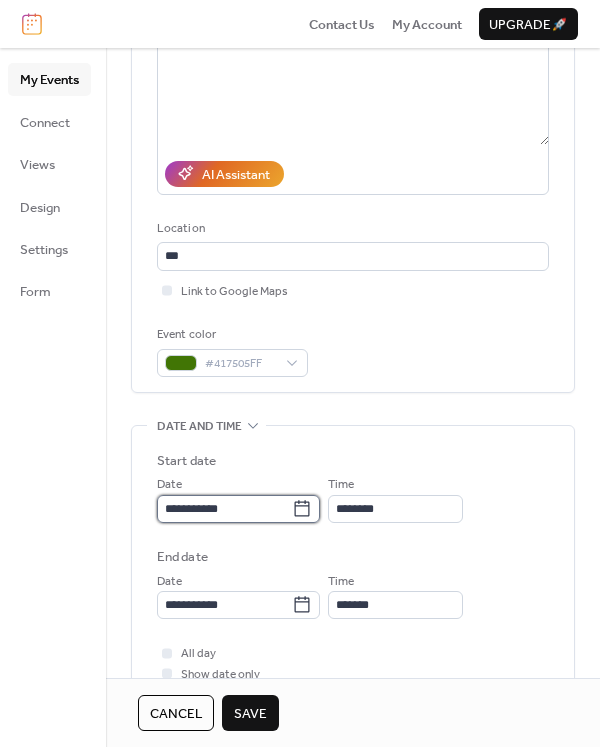 click on "**********" at bounding box center [224, 509] 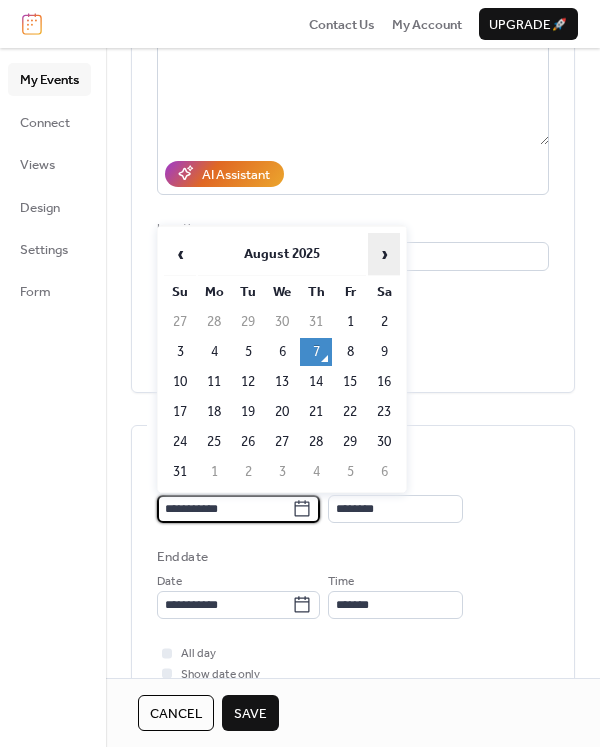 click on "›" at bounding box center [384, 254] 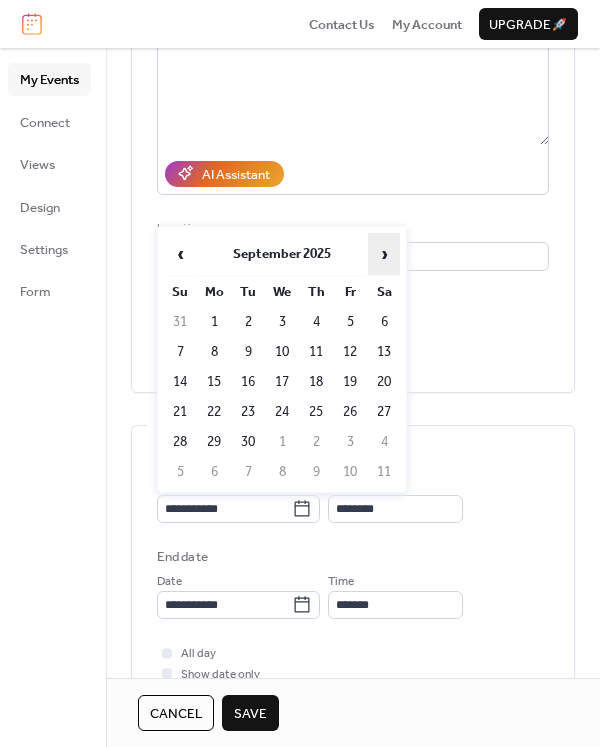 click on "›" at bounding box center [384, 254] 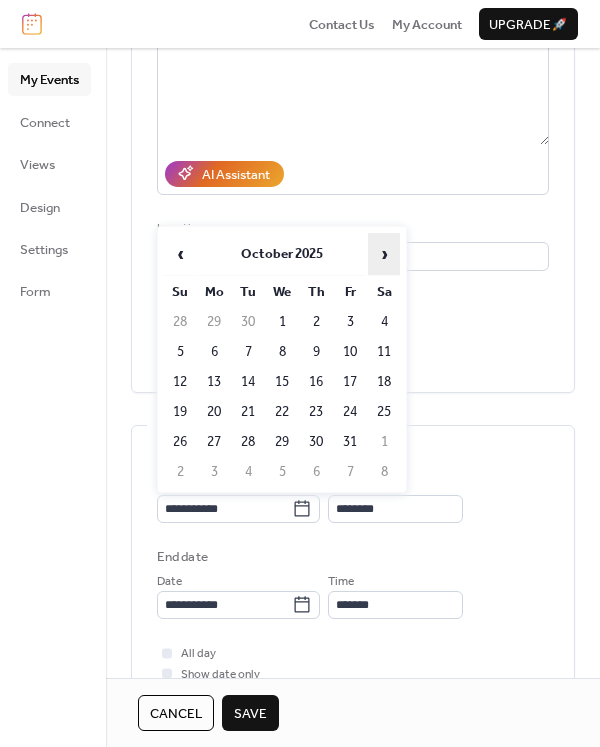 click on "›" at bounding box center [384, 254] 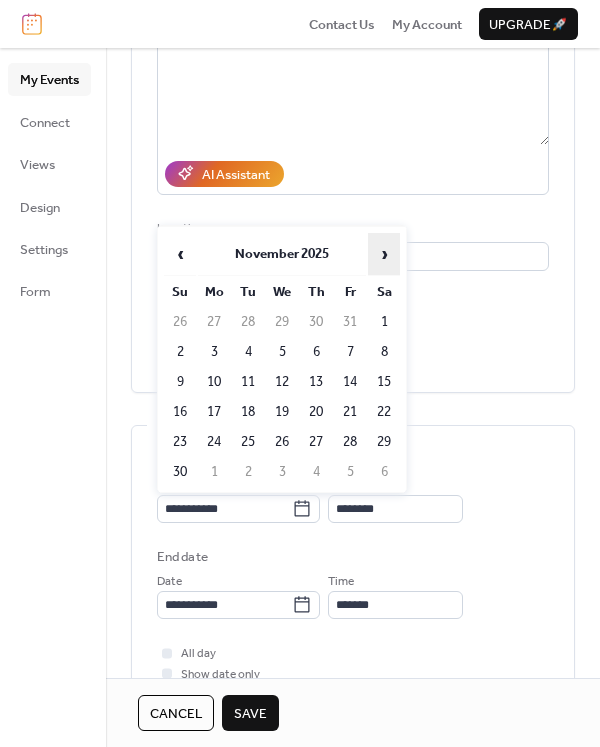 click on "›" at bounding box center (384, 254) 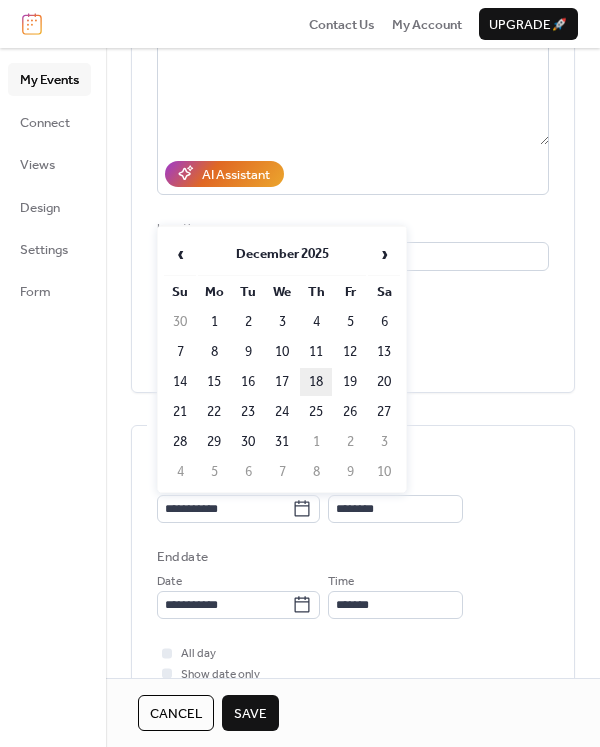 click on "18" at bounding box center (316, 382) 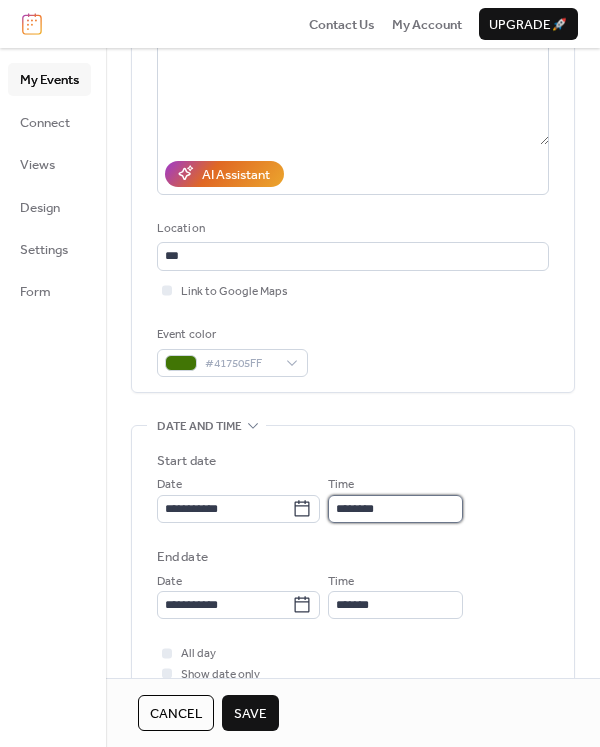 click on "********" at bounding box center (395, 509) 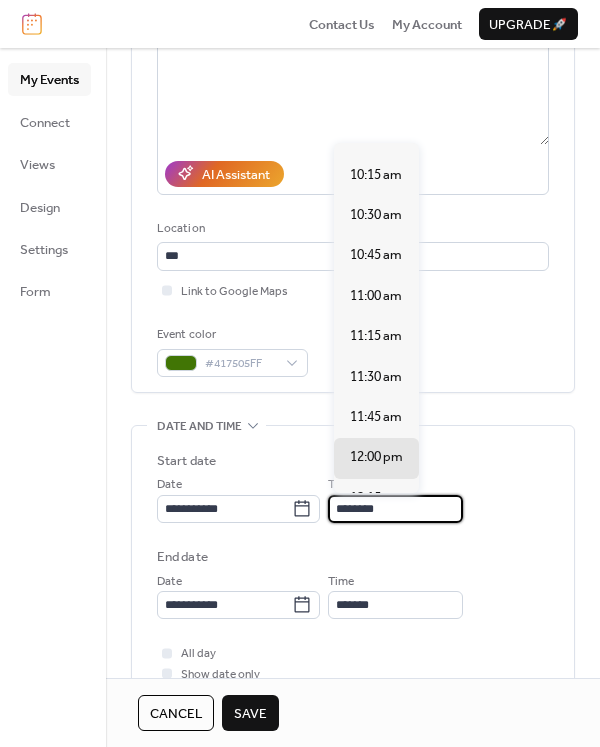 scroll, scrollTop: 1645, scrollLeft: 0, axis: vertical 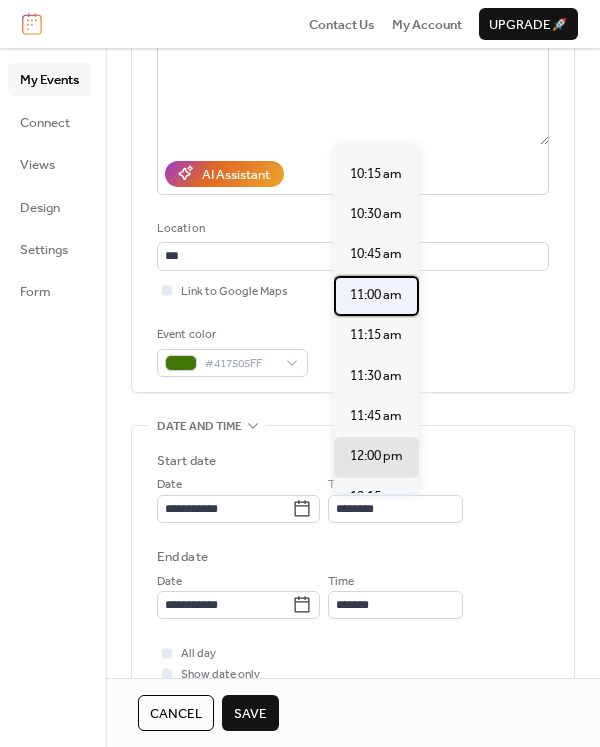 click on "11:00 am" at bounding box center [376, 295] 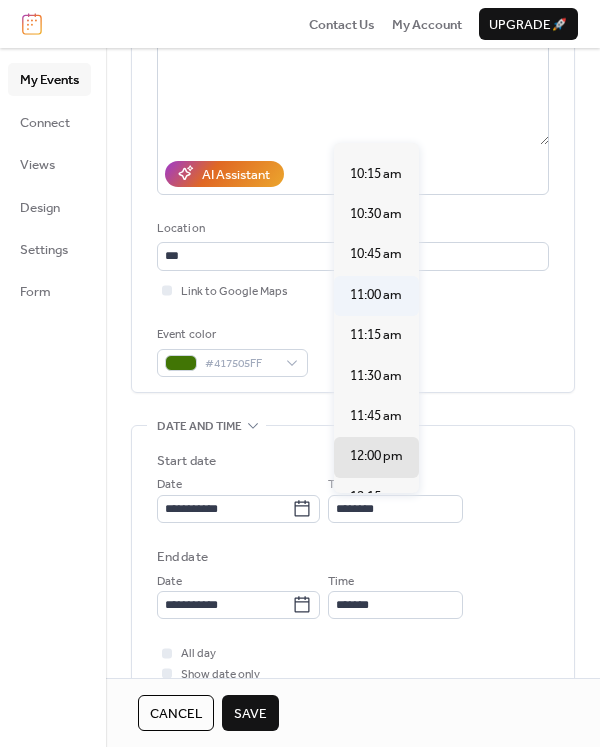 type on "********" 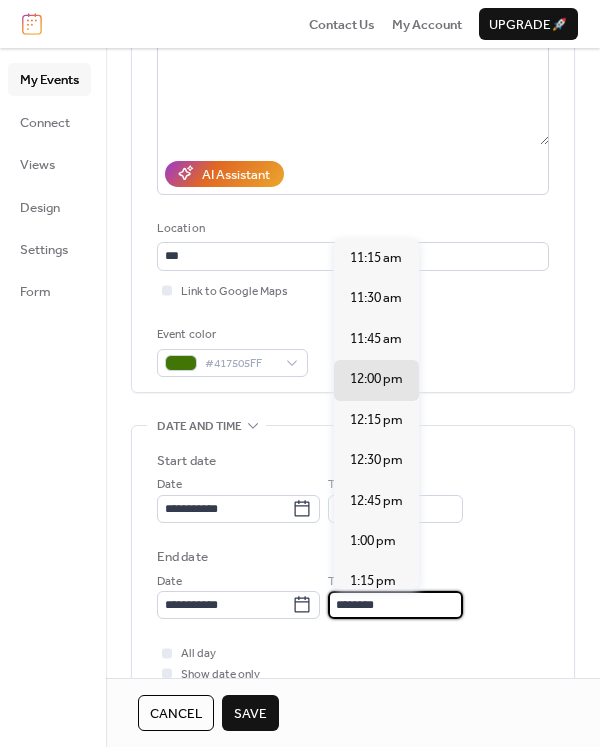 click on "********" at bounding box center [395, 605] 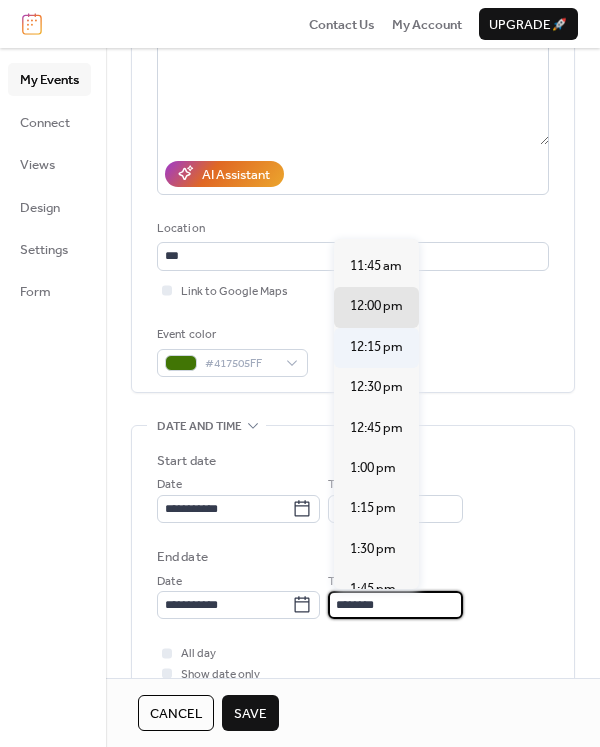 scroll, scrollTop: 76, scrollLeft: 0, axis: vertical 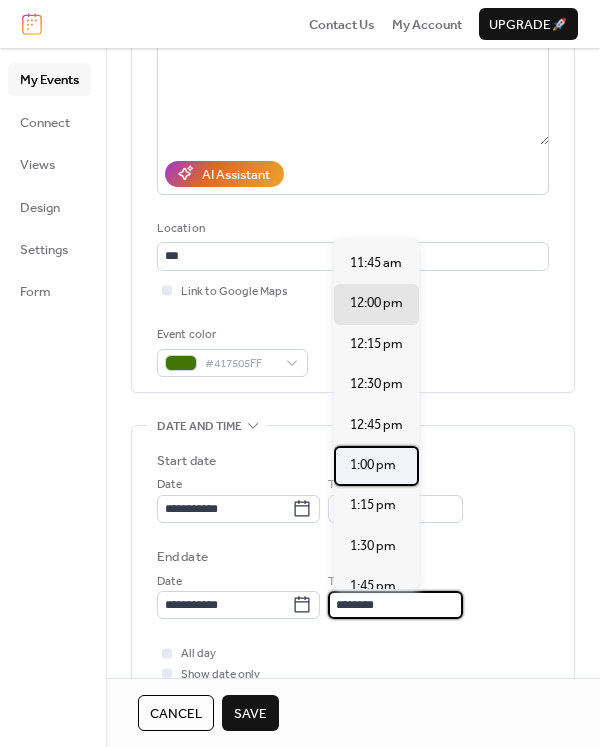 click on "1:00 pm" at bounding box center [373, 465] 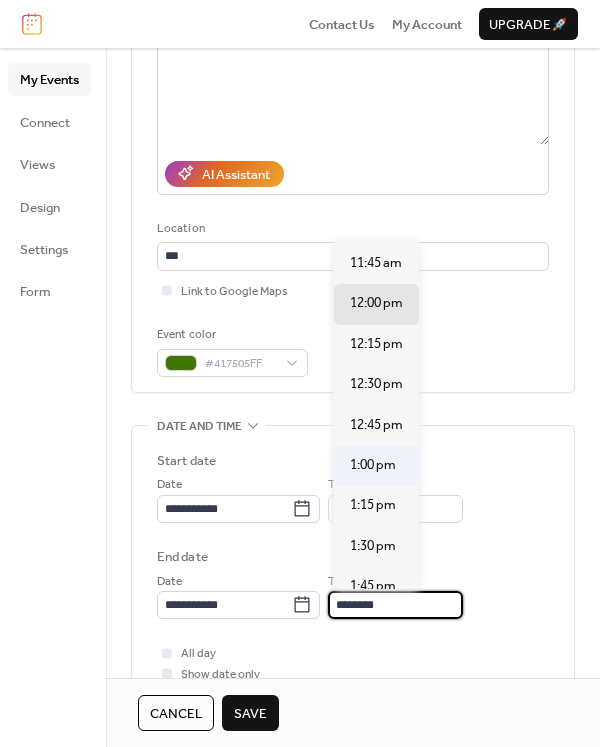 type on "*******" 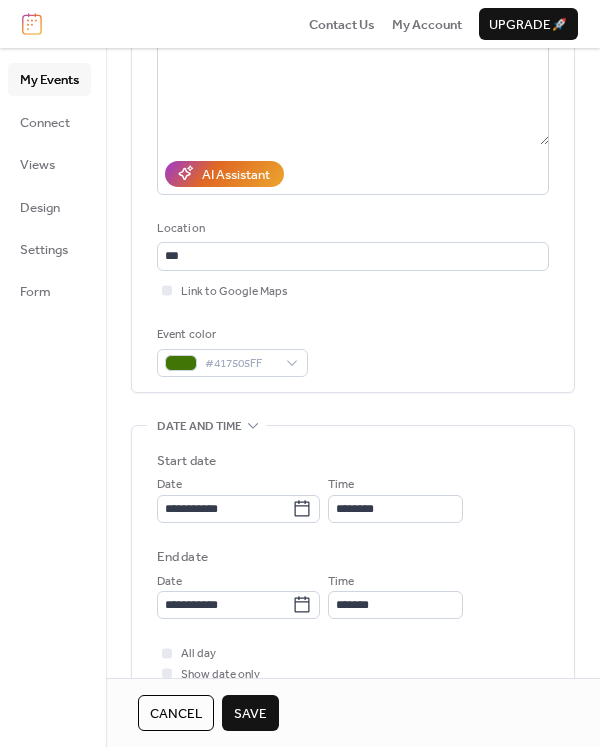 click on "Save" at bounding box center [250, 714] 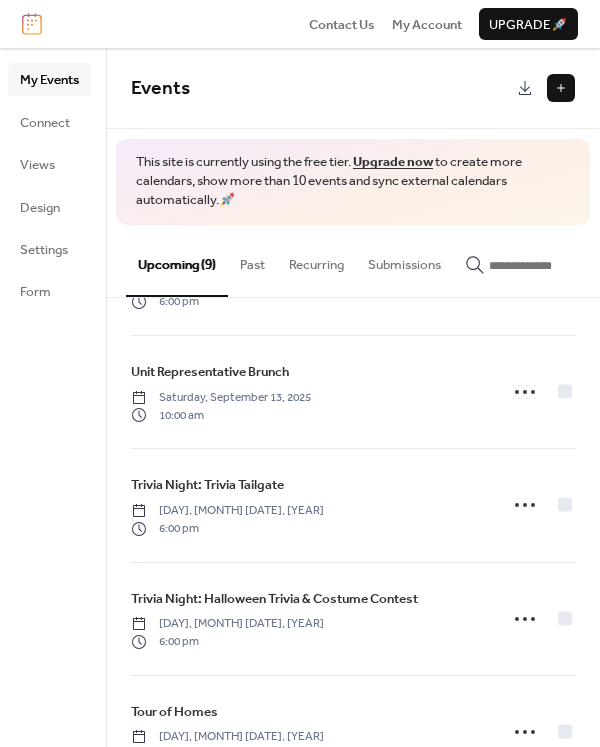 scroll, scrollTop: 0, scrollLeft: 0, axis: both 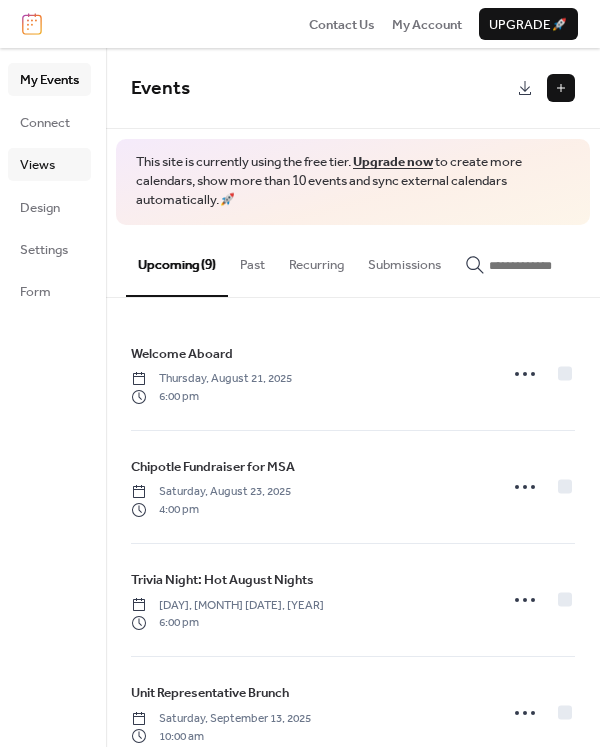 click on "Views" at bounding box center (37, 165) 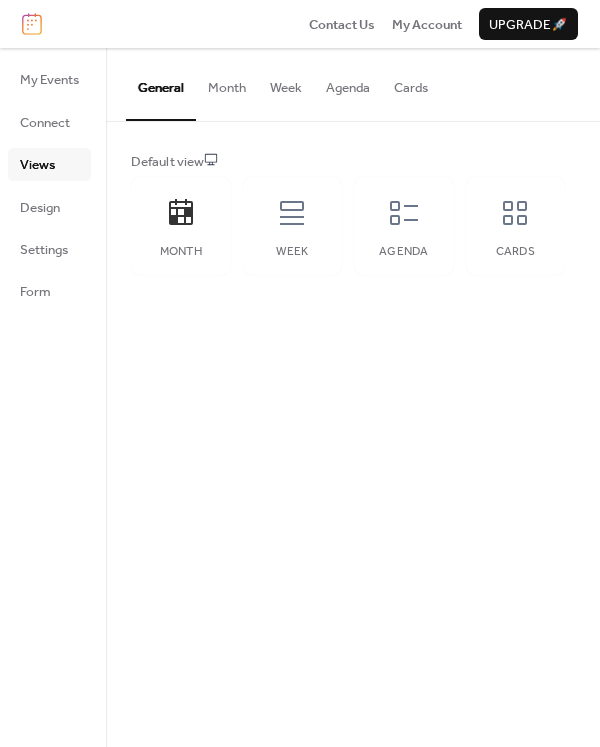 click on "Month" at bounding box center [227, 83] 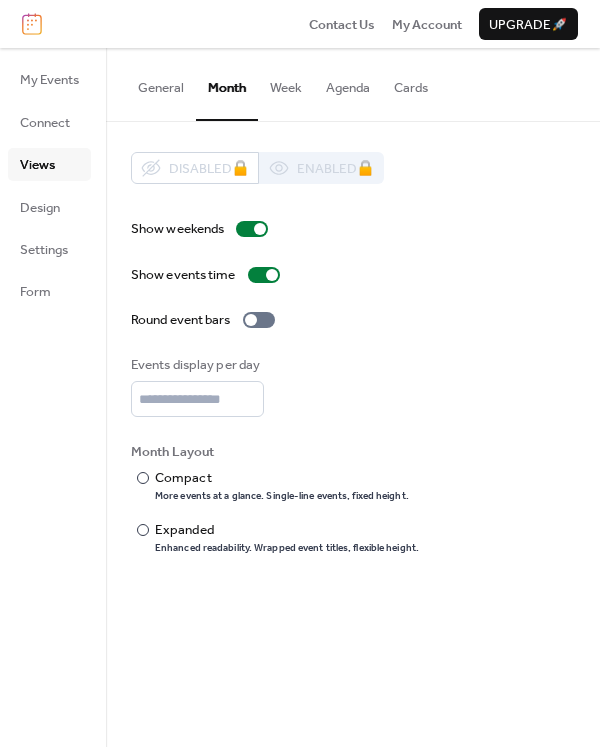 click on "Week" at bounding box center (286, 83) 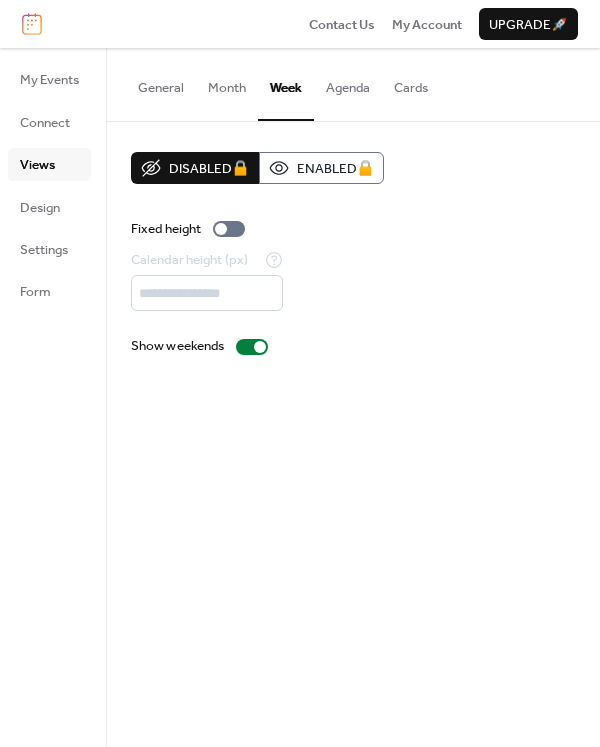 click on "Month" at bounding box center [227, 83] 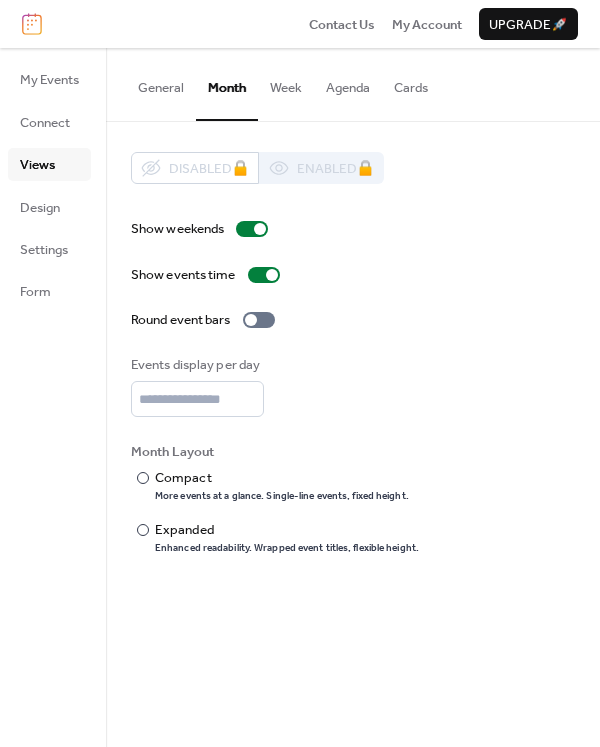 click on "General" at bounding box center [161, 83] 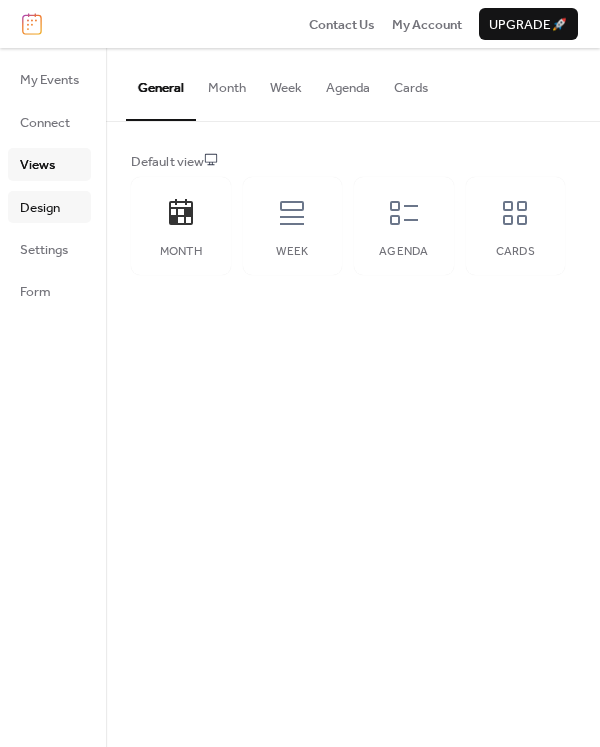 click on "Design" at bounding box center [40, 208] 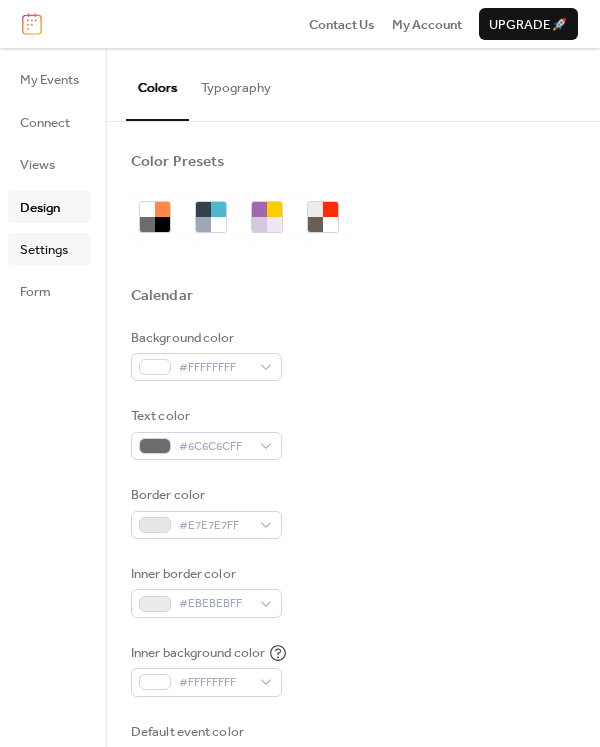click on "Settings" at bounding box center (44, 250) 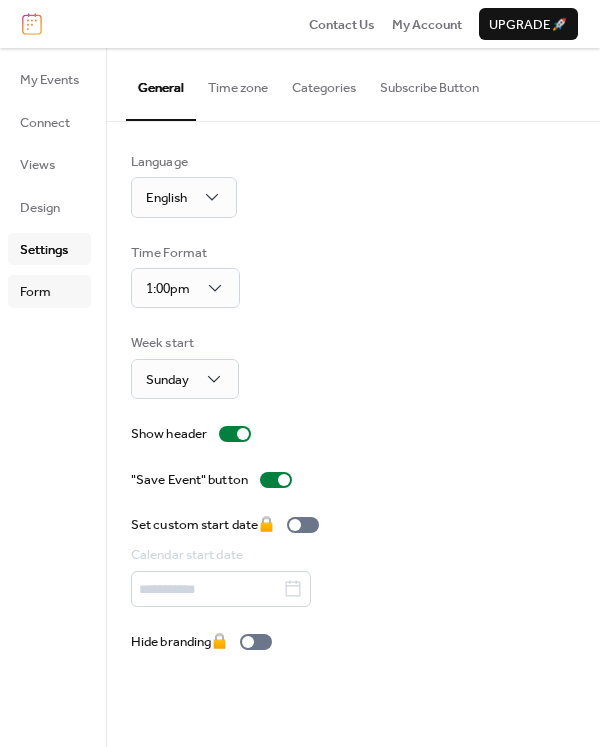 click on "Form" at bounding box center (35, 292) 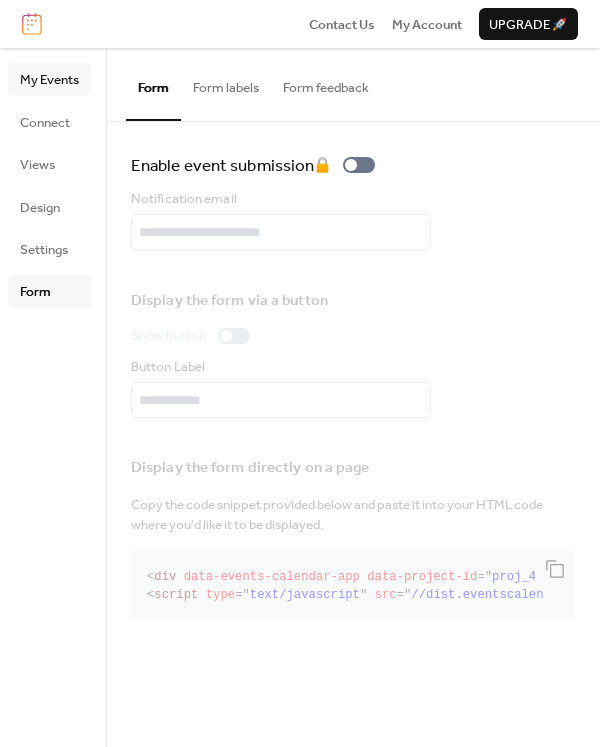 click on "My Events" at bounding box center [49, 80] 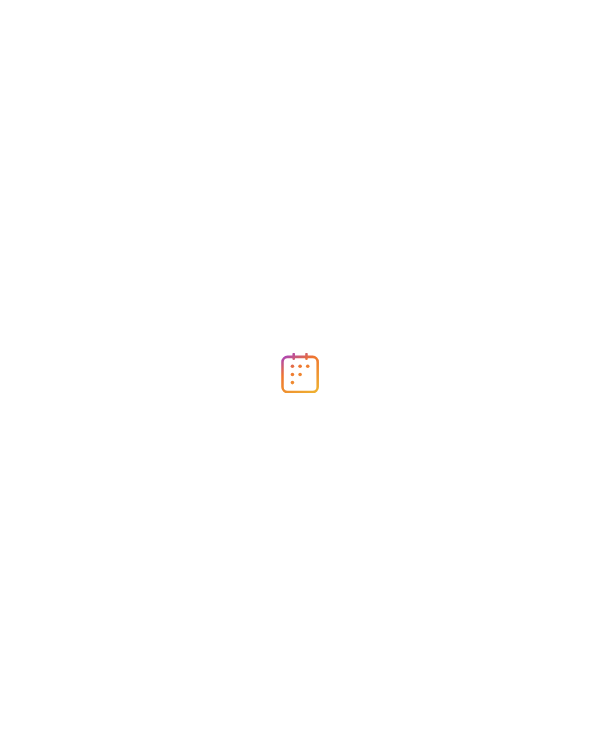 scroll, scrollTop: 0, scrollLeft: 0, axis: both 